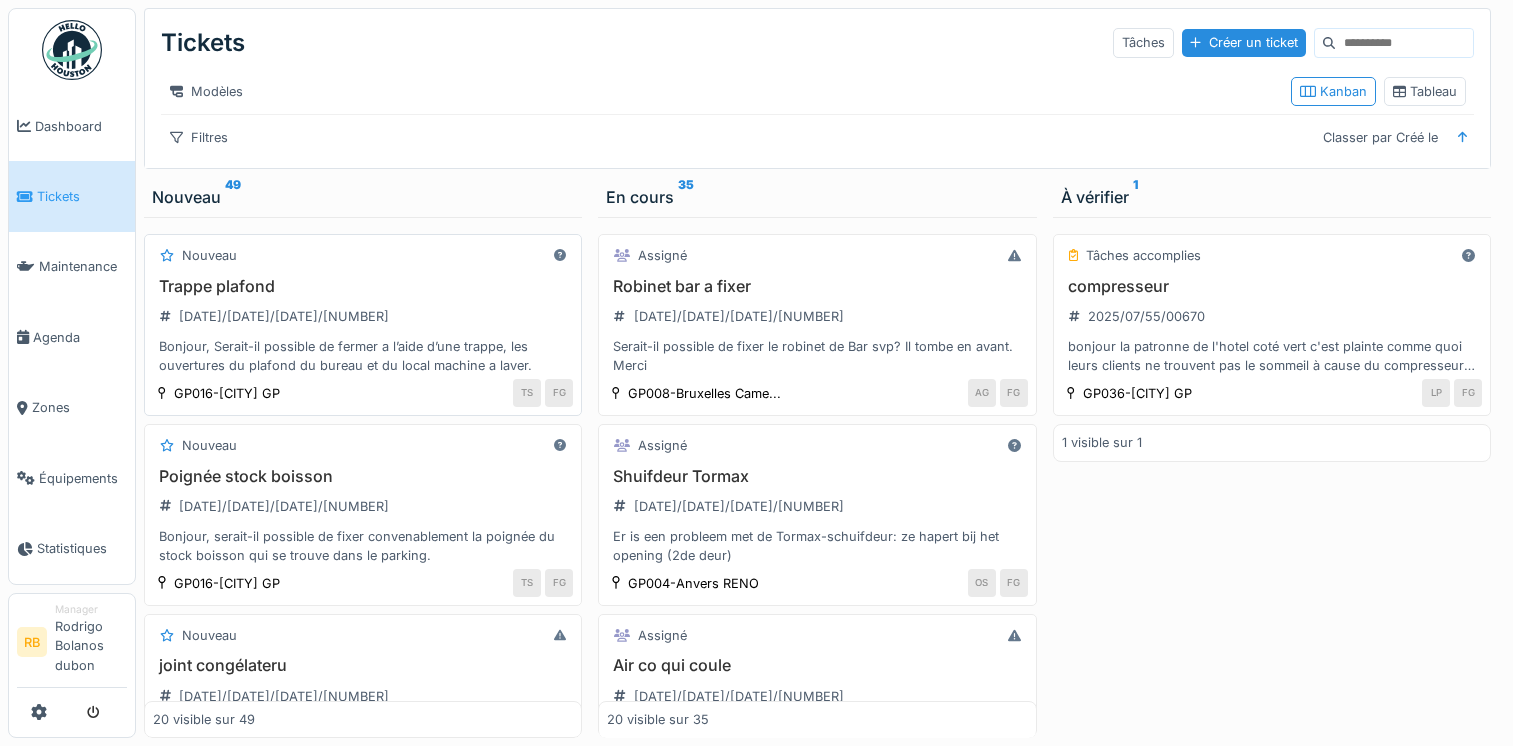 scroll, scrollTop: 0, scrollLeft: 0, axis: both 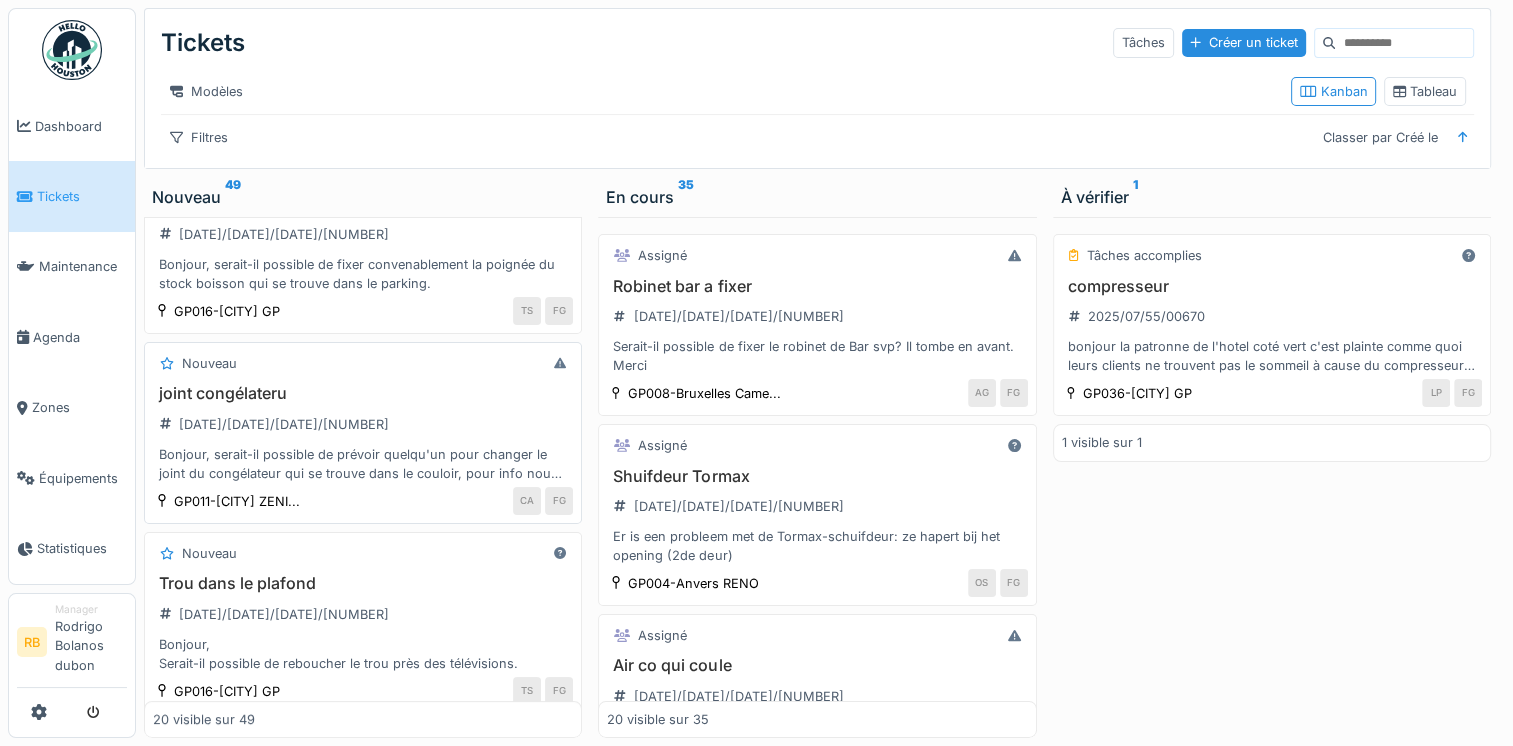 click on "joint congélateru [DATE]/[DATE]/[DATE]/[NUMBER] Bonjour, serait-il possible de prévoir quelqu'un pour changer le joint du congélateur qui se trouve dans le couloir, pour info nous avons la pièce de rechange qui se trouve dans une boite. Celle-ci se trouve sur la machine à cigarettes
Merci" at bounding box center (363, 433) 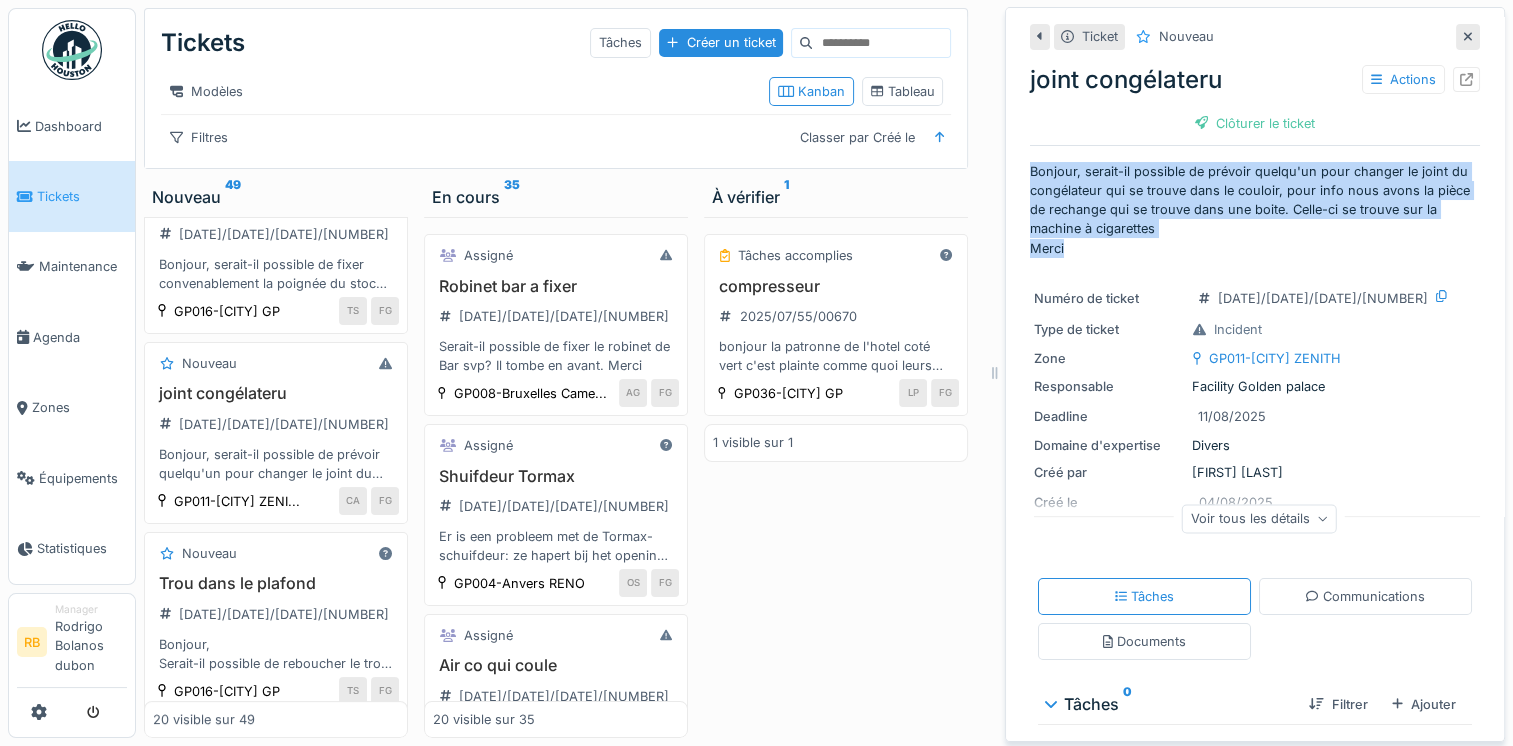 drag, startPoint x: 1067, startPoint y: 246, endPoint x: 1001, endPoint y: 150, distance: 116.498924 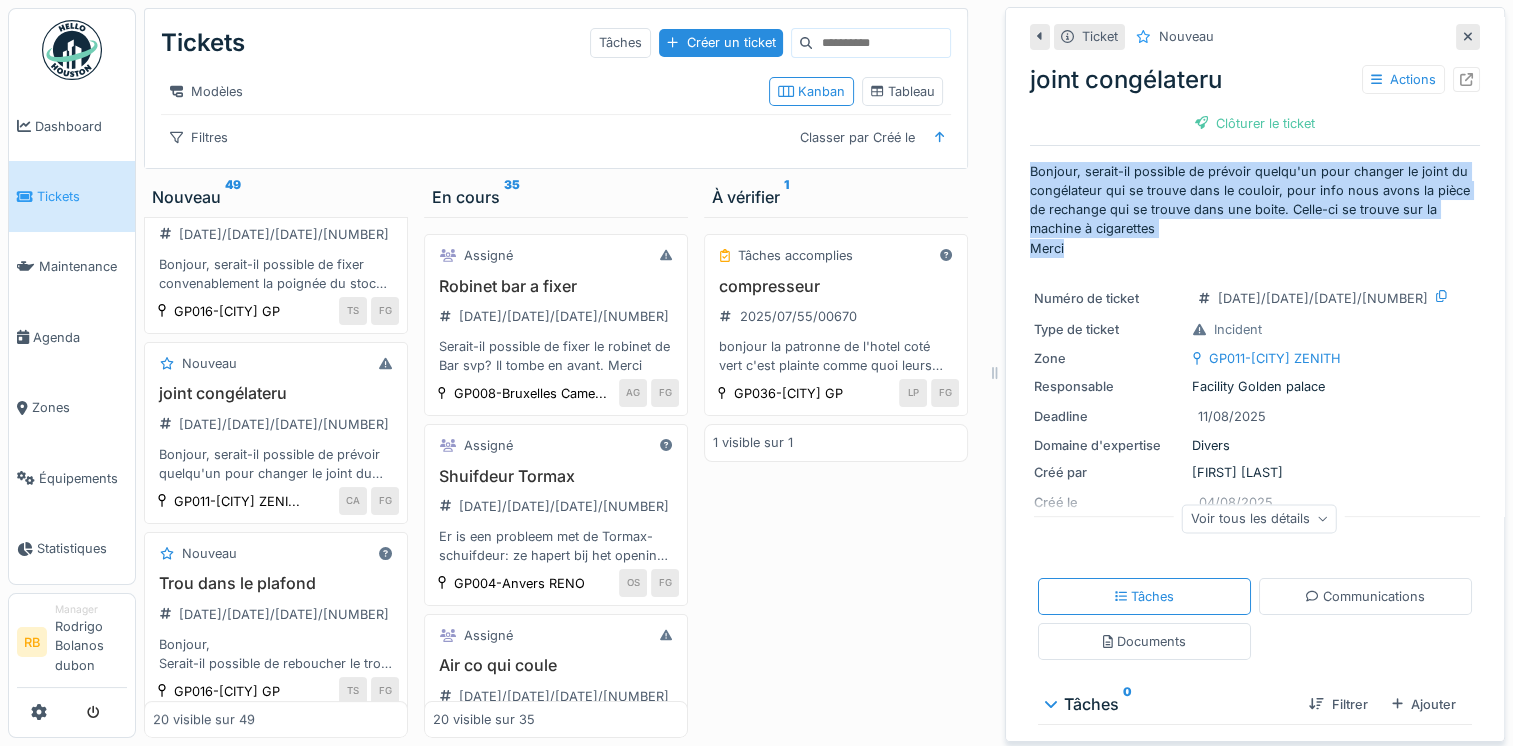 drag, startPoint x: 1062, startPoint y: 254, endPoint x: 1013, endPoint y: 166, distance: 100.72239 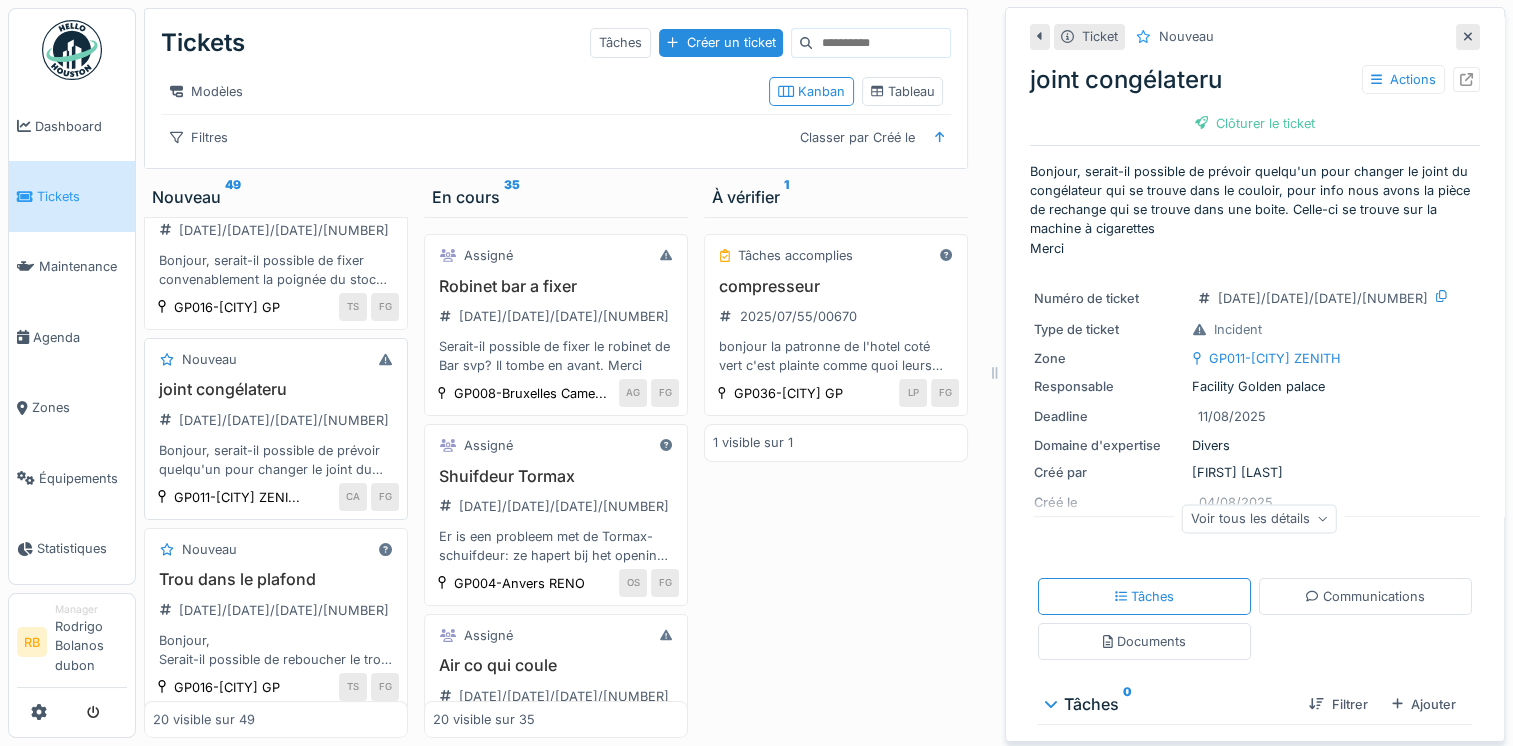 scroll, scrollTop: 0, scrollLeft: 0, axis: both 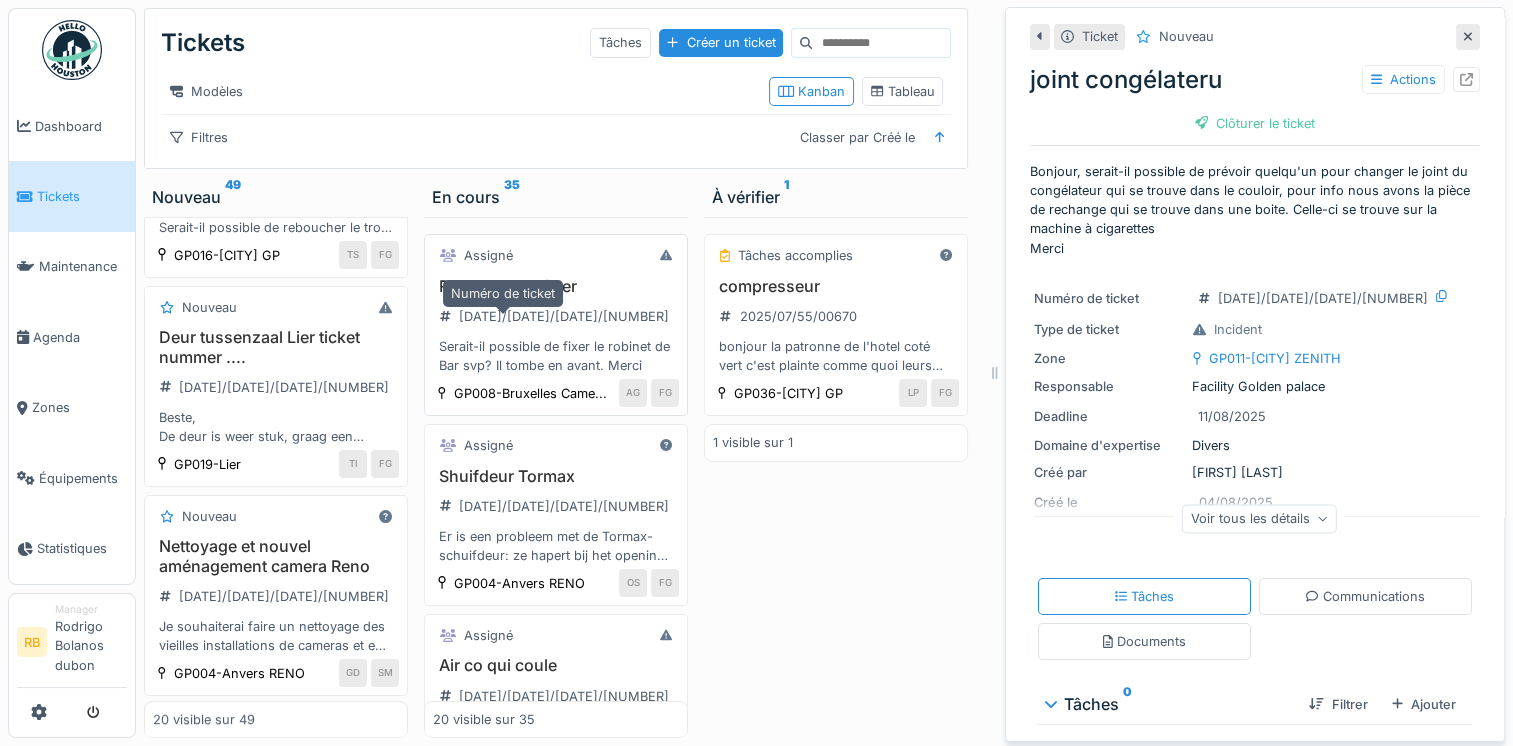 click on "[DATE]/[DATE]/[DATE]/[NUMBER]" at bounding box center [554, 316] 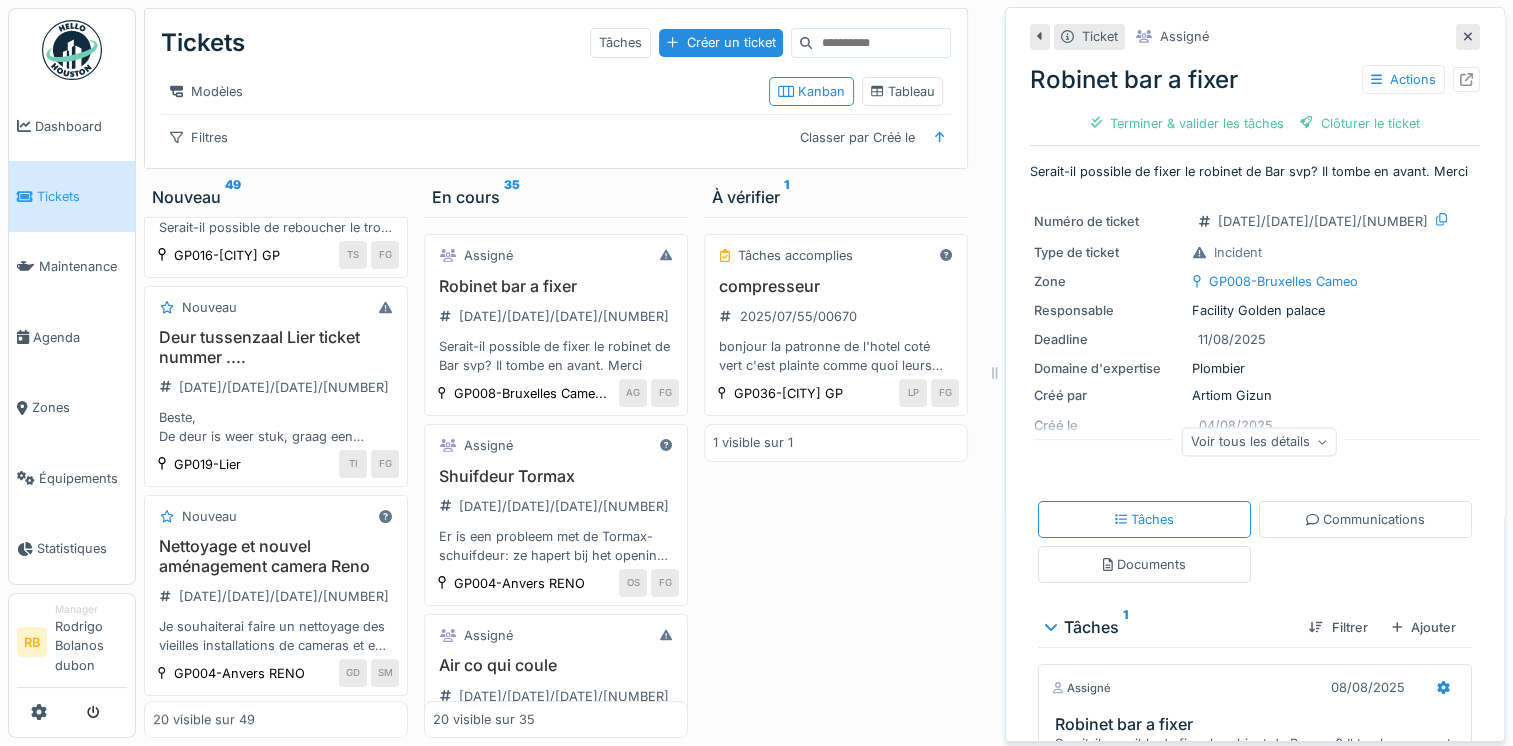 scroll, scrollTop: 164, scrollLeft: 0, axis: vertical 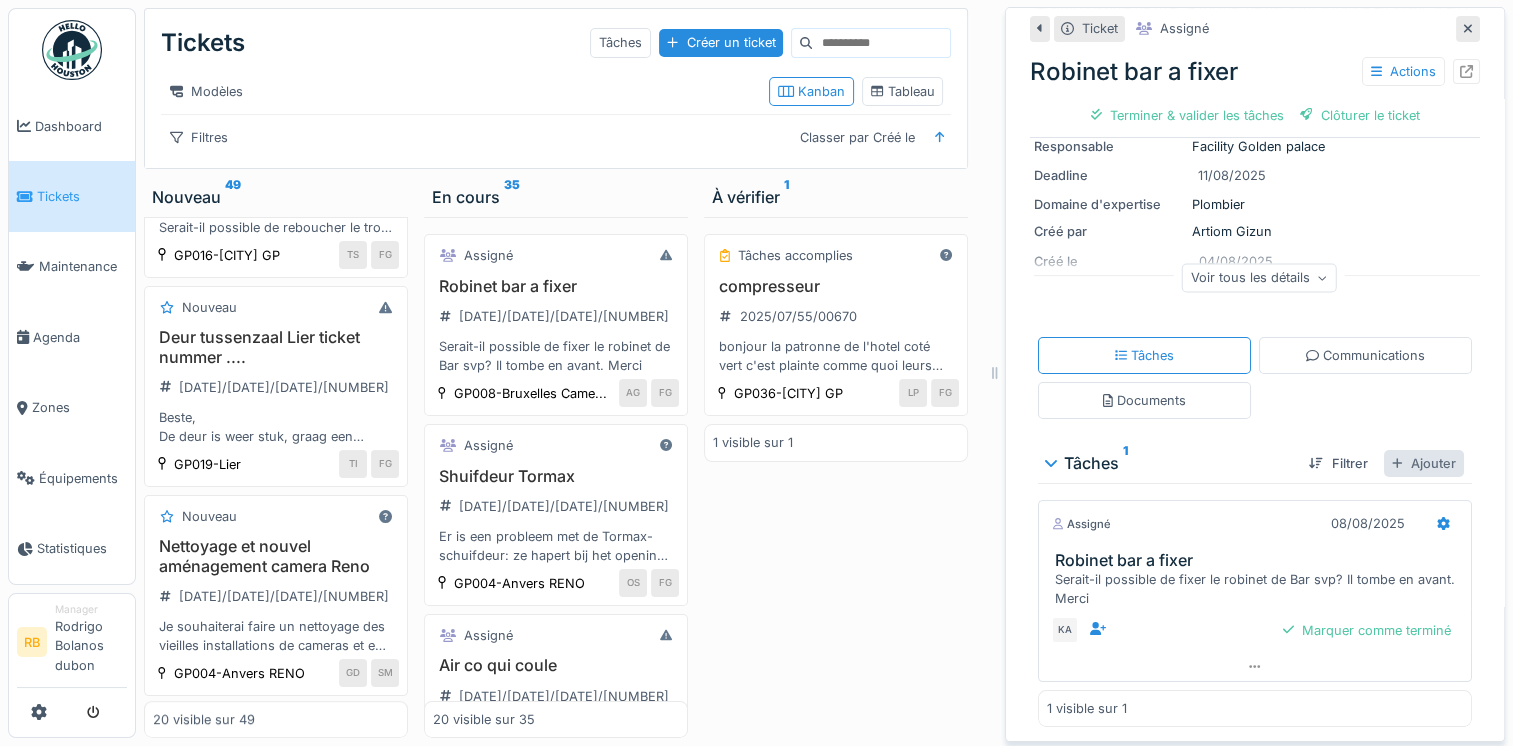 click on "Ajouter" at bounding box center (1424, 463) 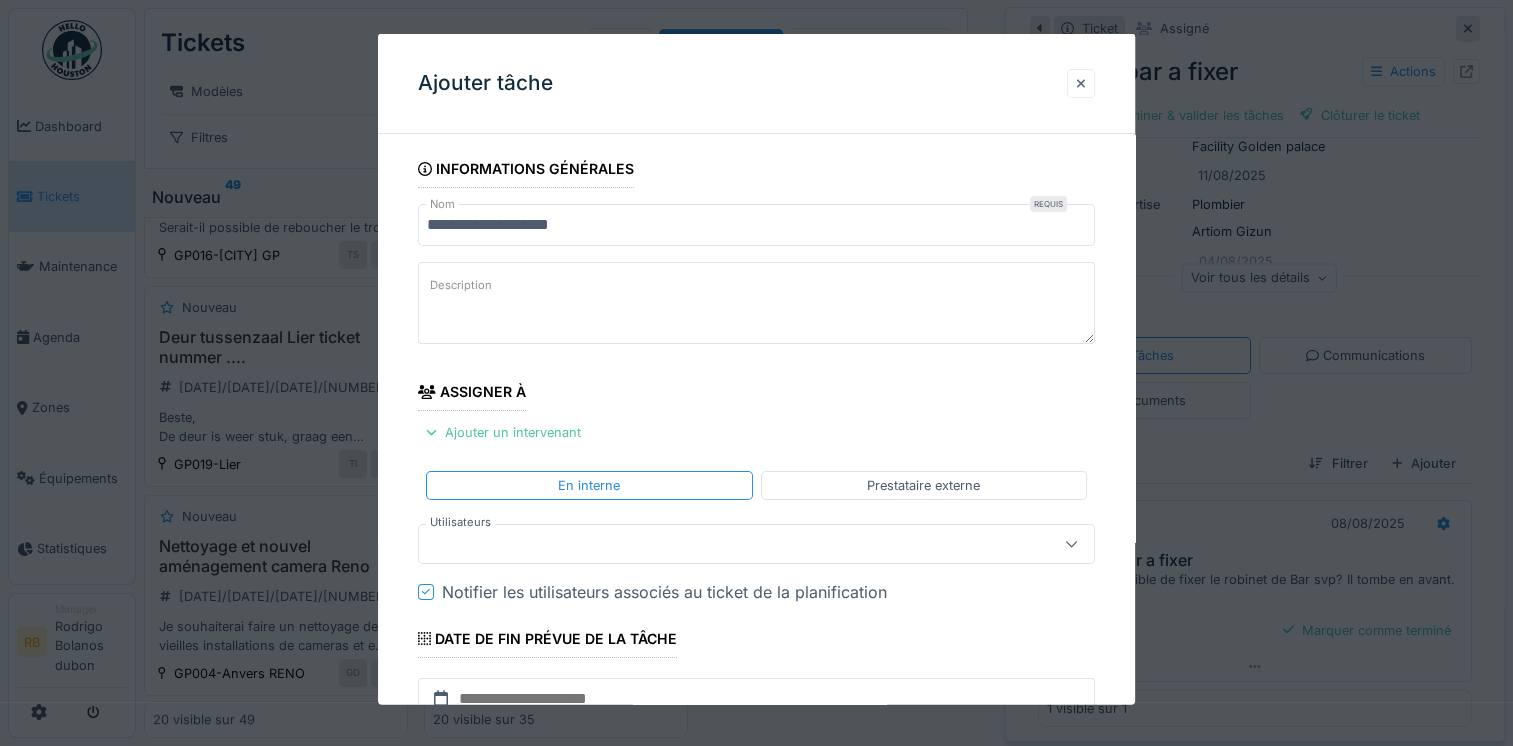 click at bounding box center (1081, 82) 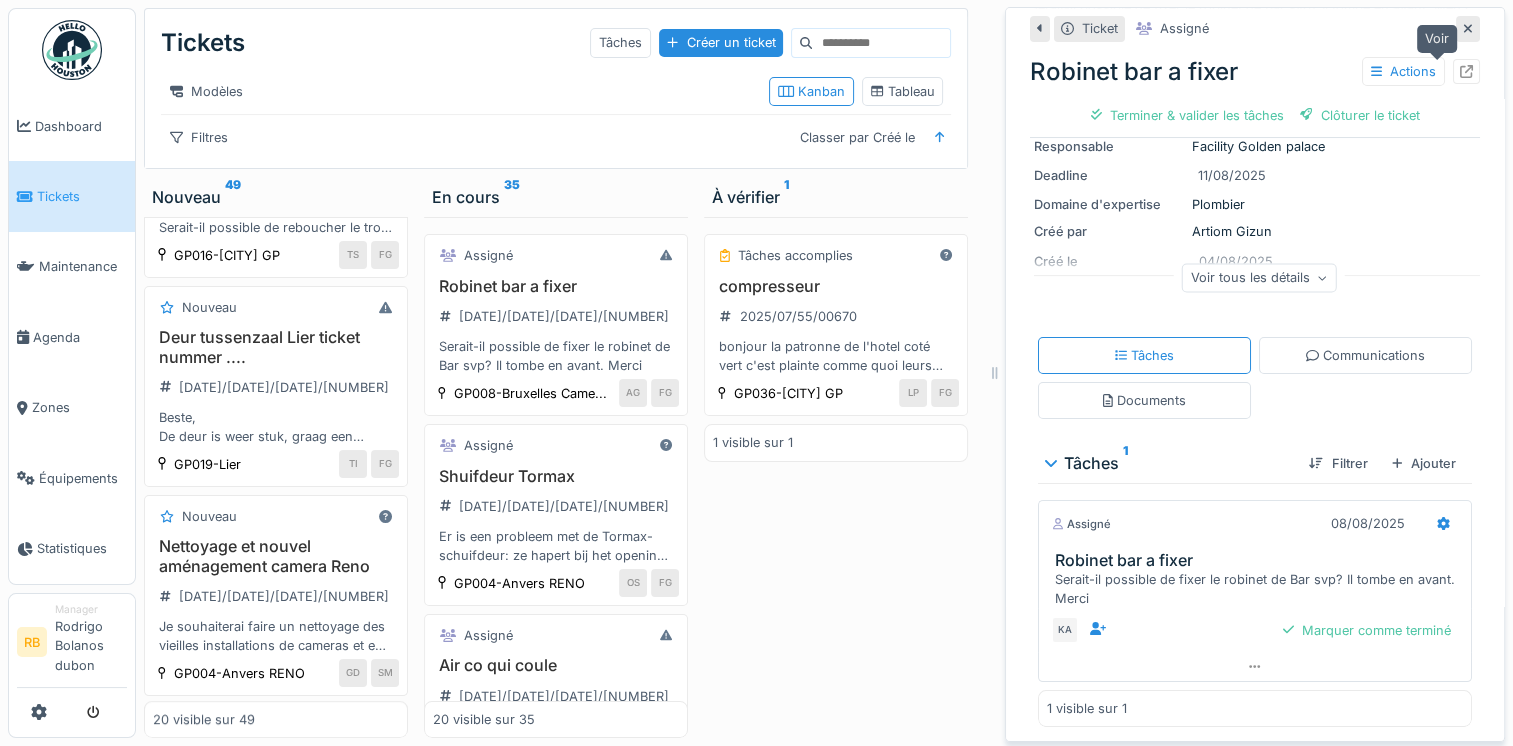 click 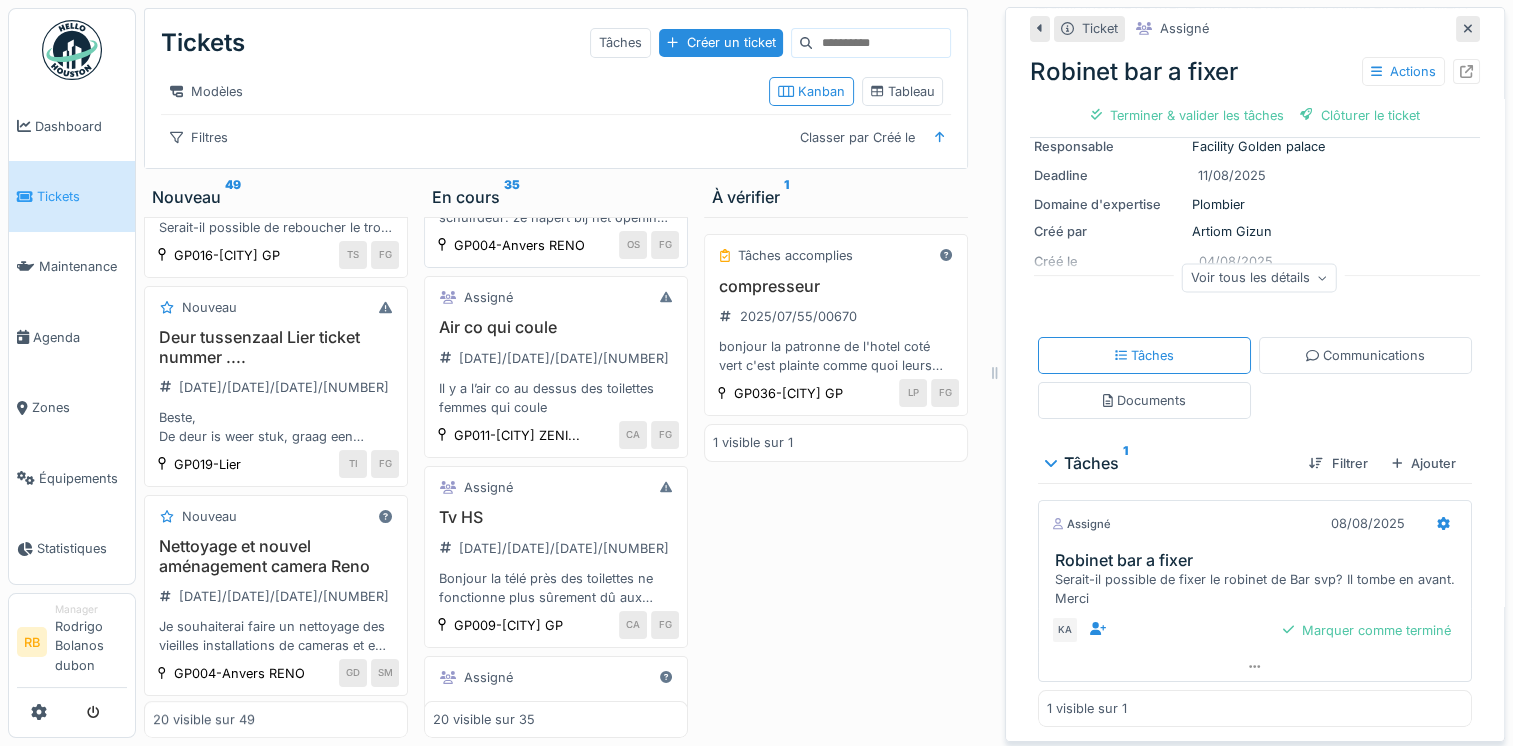 scroll, scrollTop: 432, scrollLeft: 0, axis: vertical 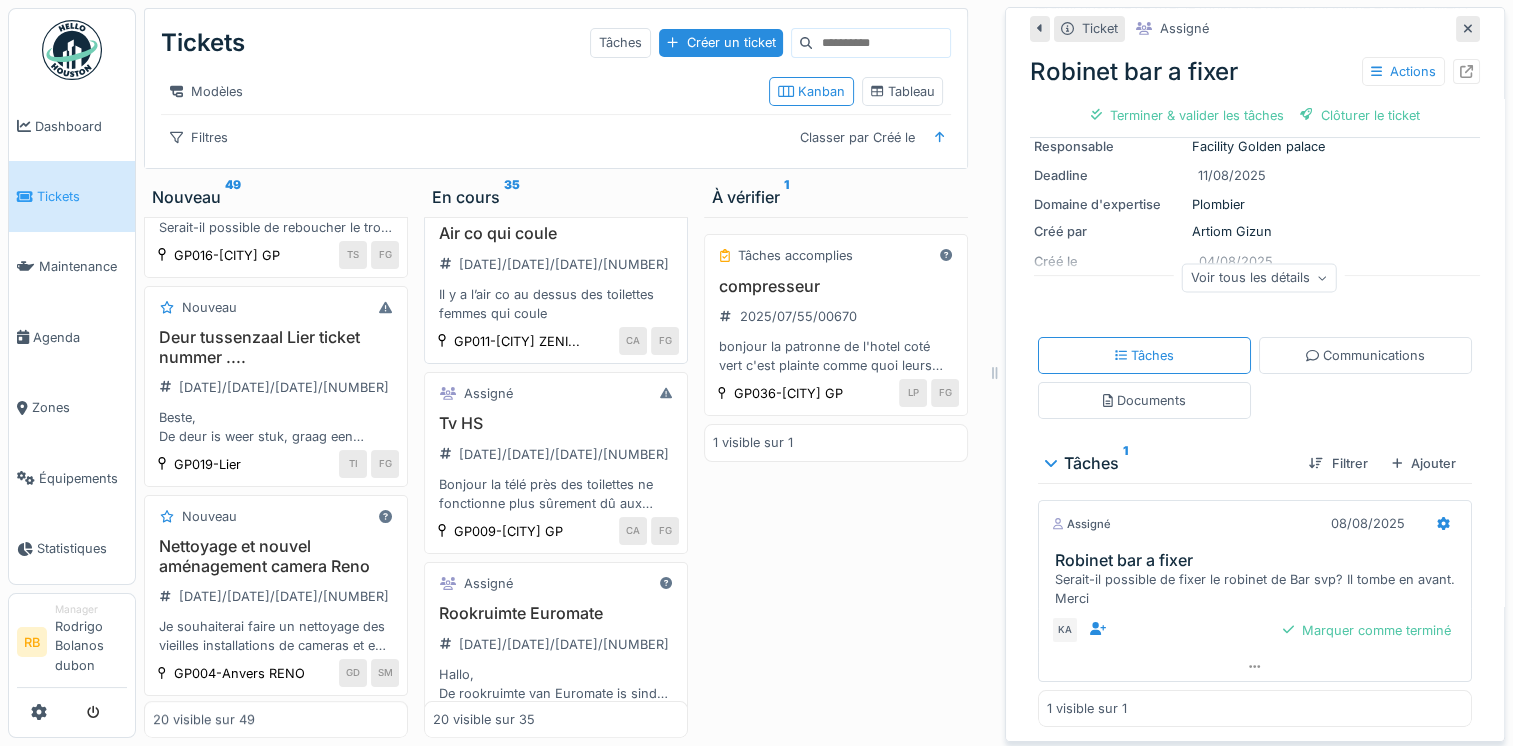 click on "Air co qui coule  2025/08/55/00700 Il y a l’air co au dessus des toilettes femmes qui coule" at bounding box center [556, 273] 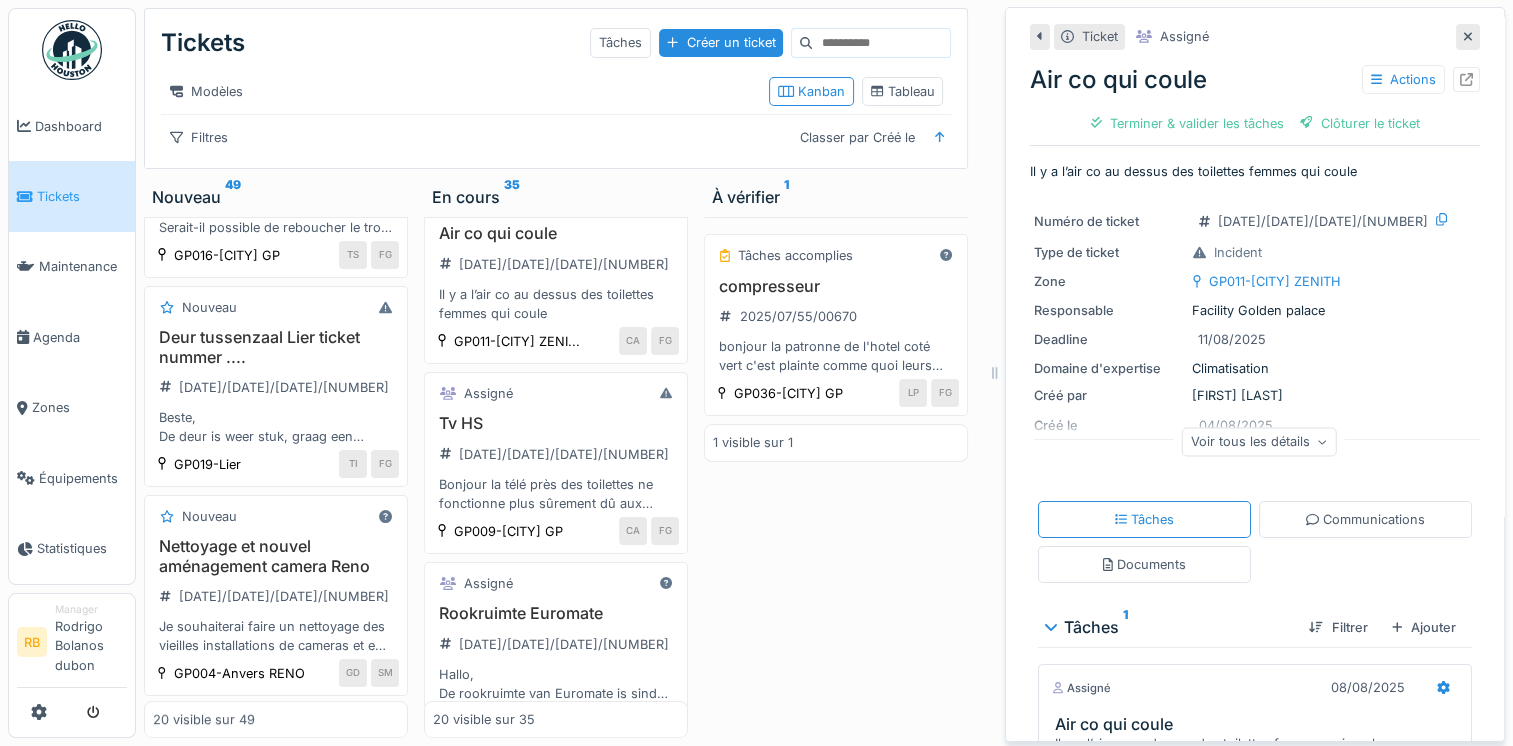 scroll, scrollTop: 145, scrollLeft: 0, axis: vertical 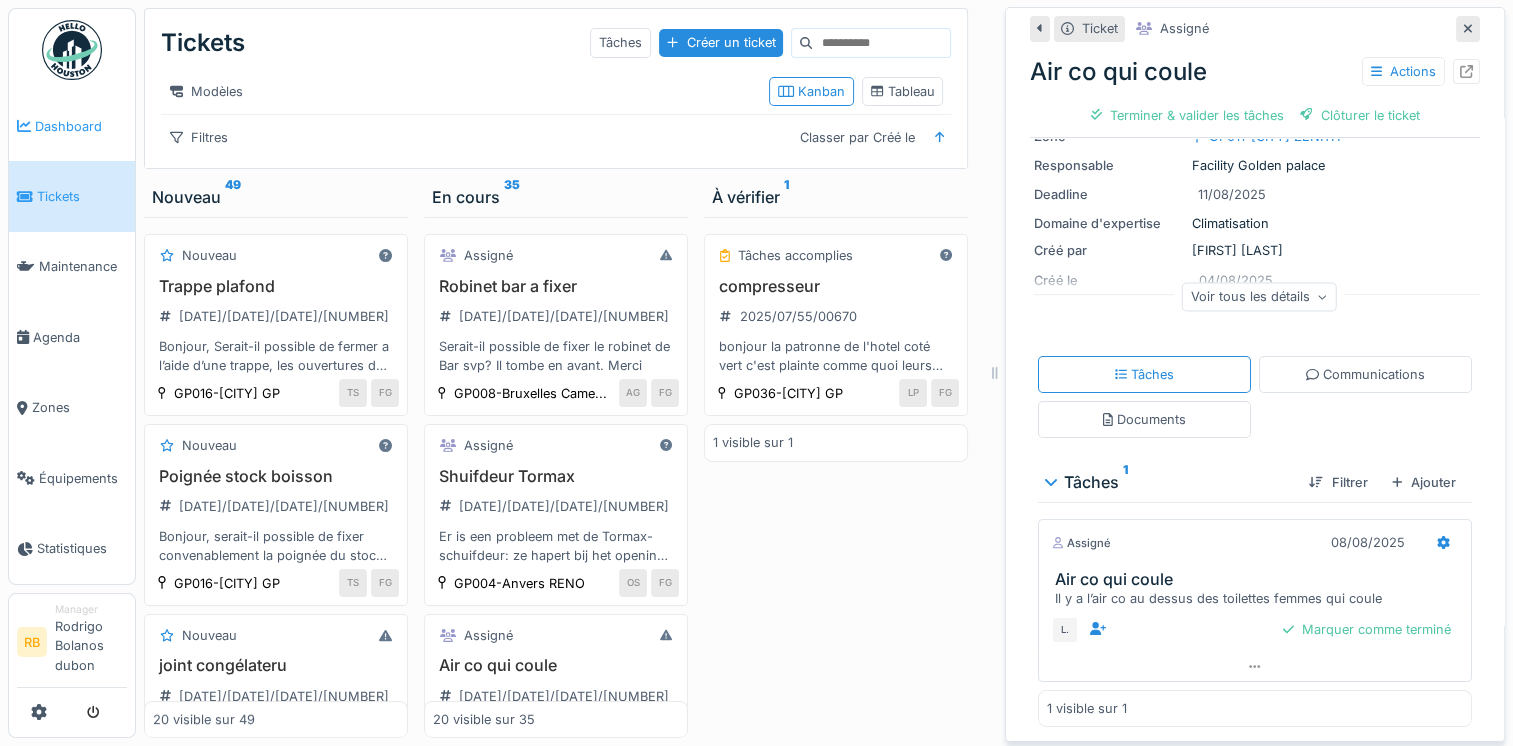 click on "Dashboard" at bounding box center (81, 126) 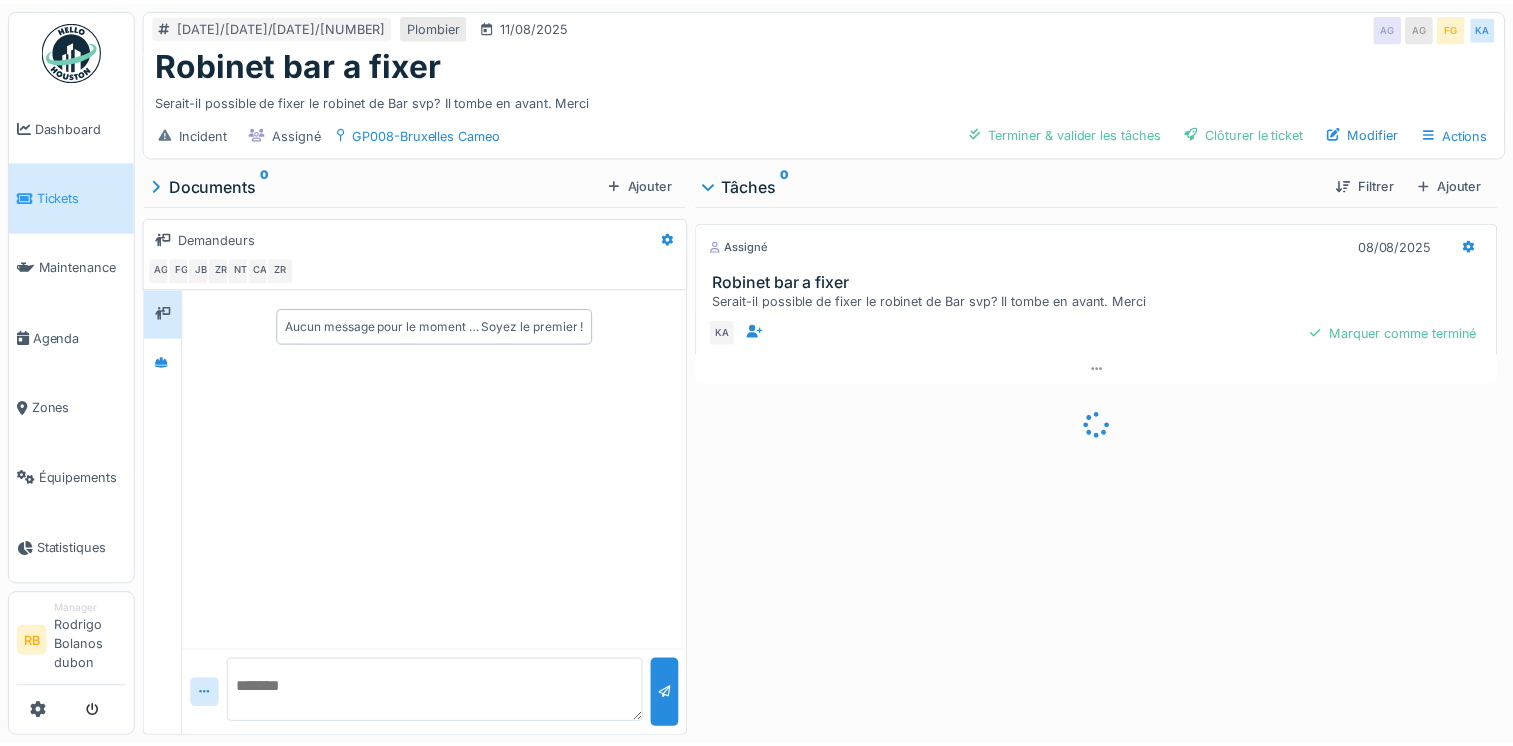 scroll, scrollTop: 0, scrollLeft: 0, axis: both 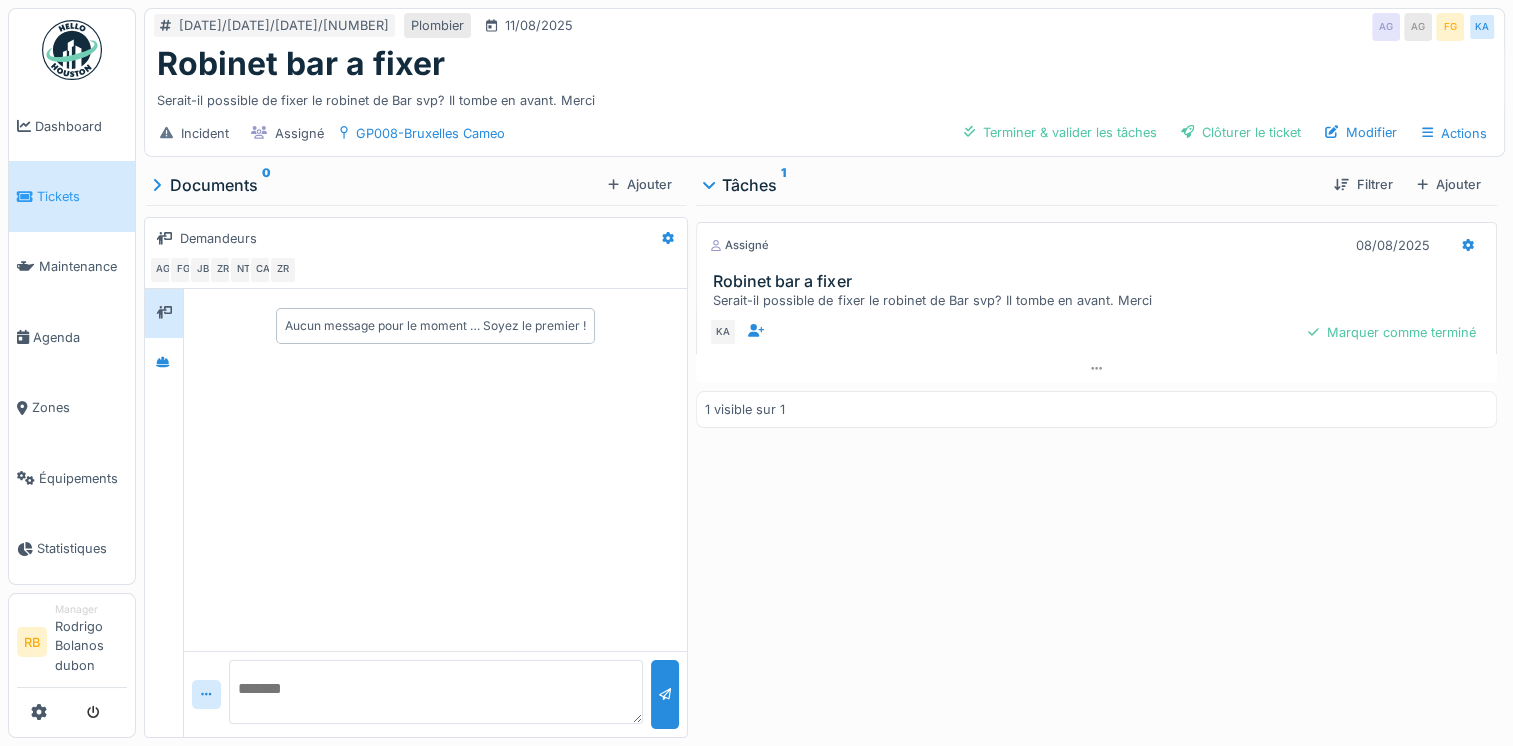 click at bounding box center [435, 692] 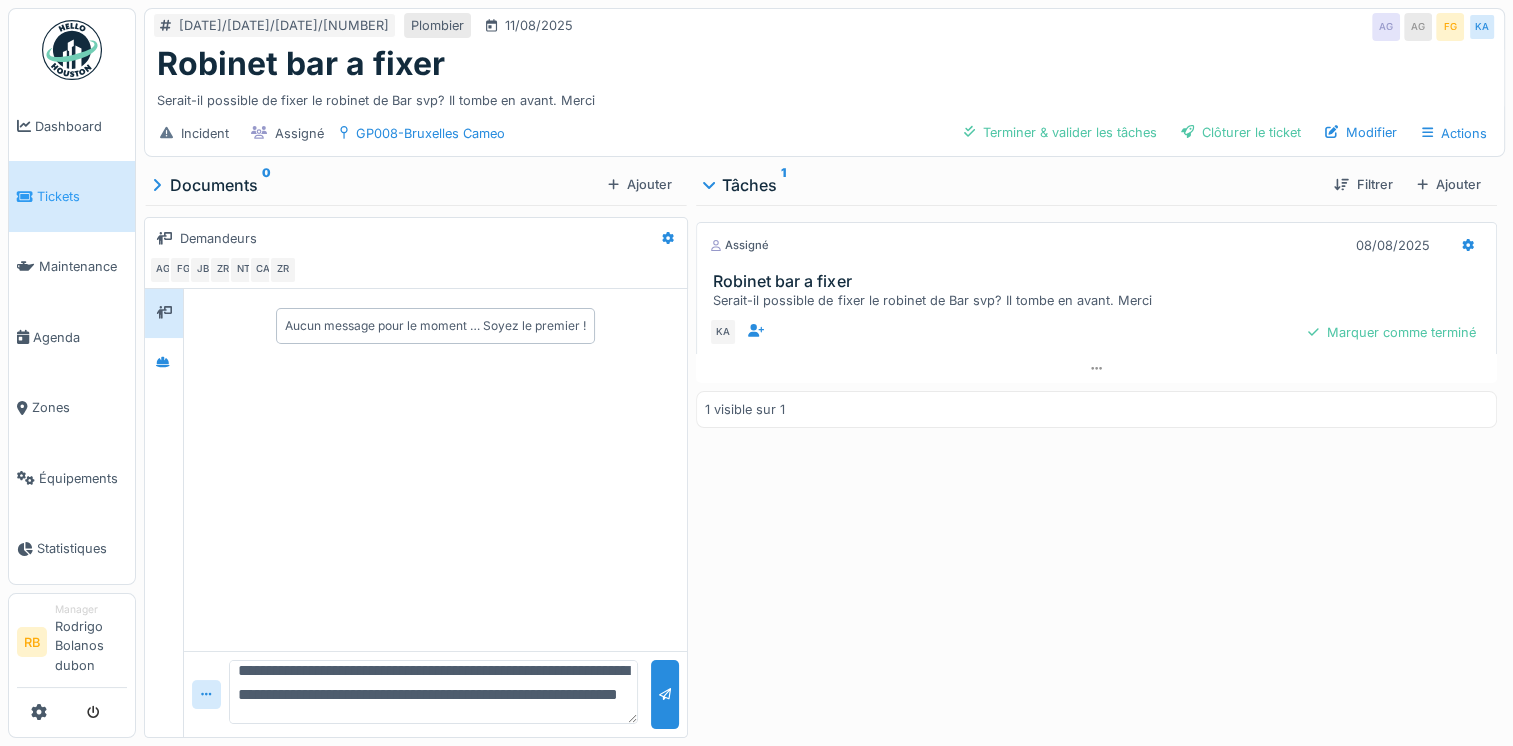 scroll, scrollTop: 14, scrollLeft: 0, axis: vertical 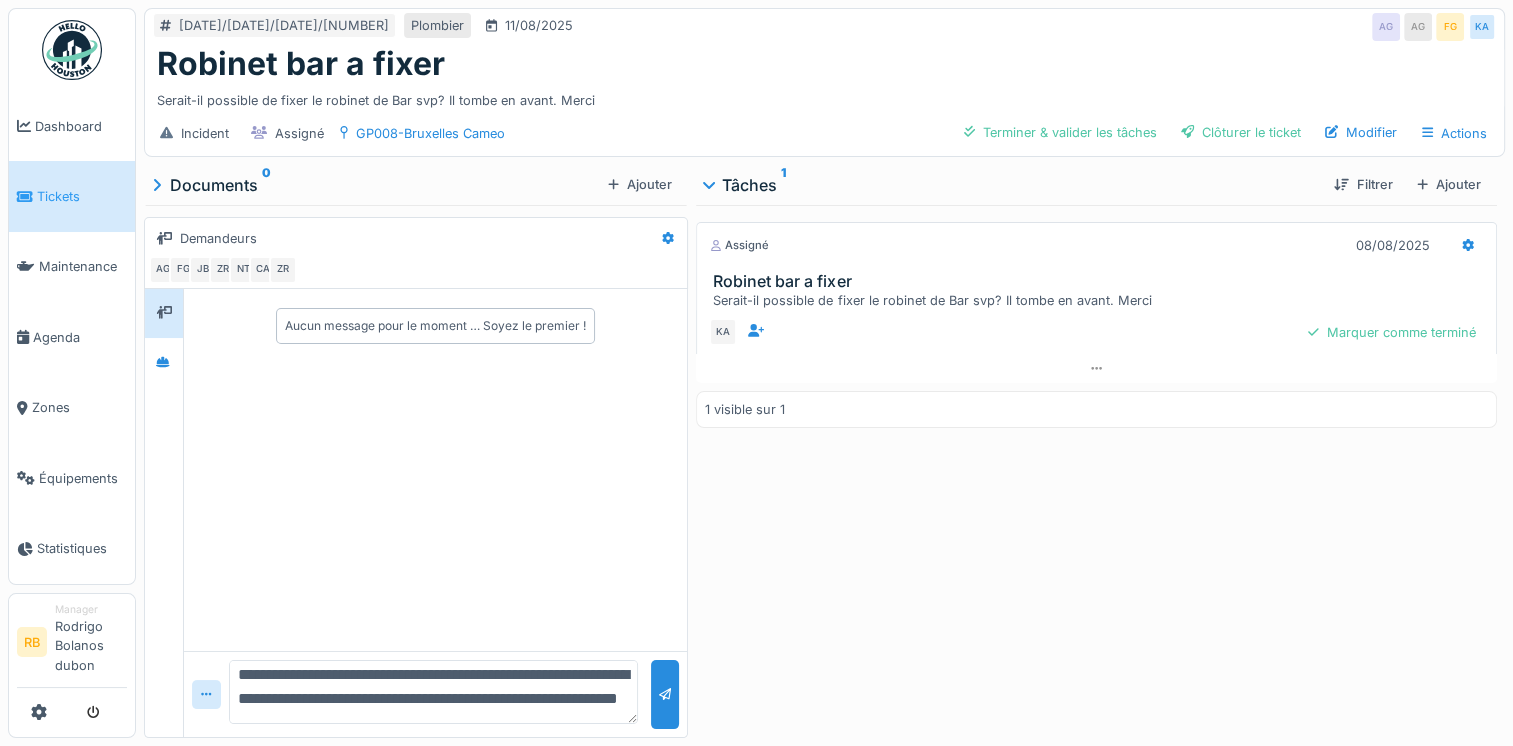 click on "**********" at bounding box center (433, 692) 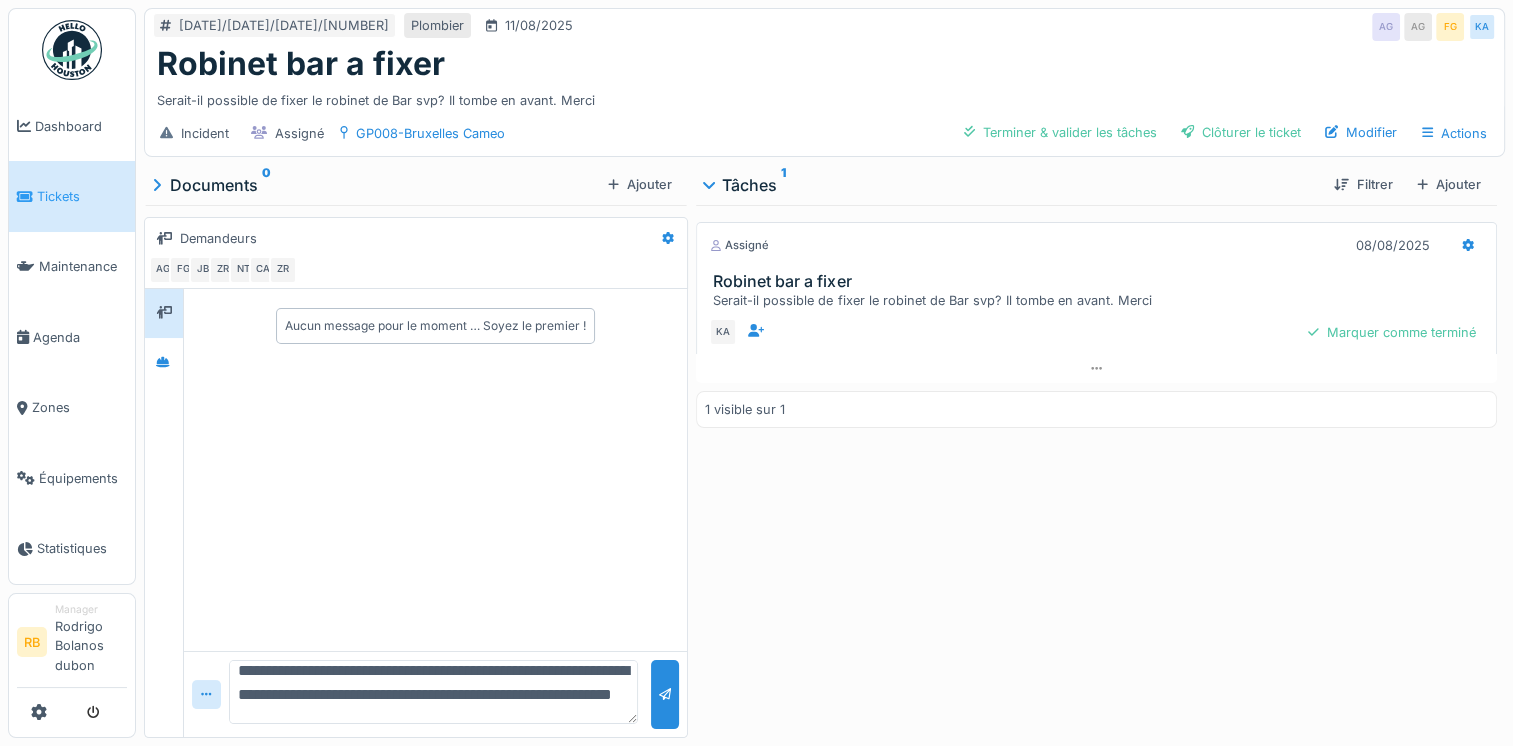 scroll, scrollTop: 41, scrollLeft: 0, axis: vertical 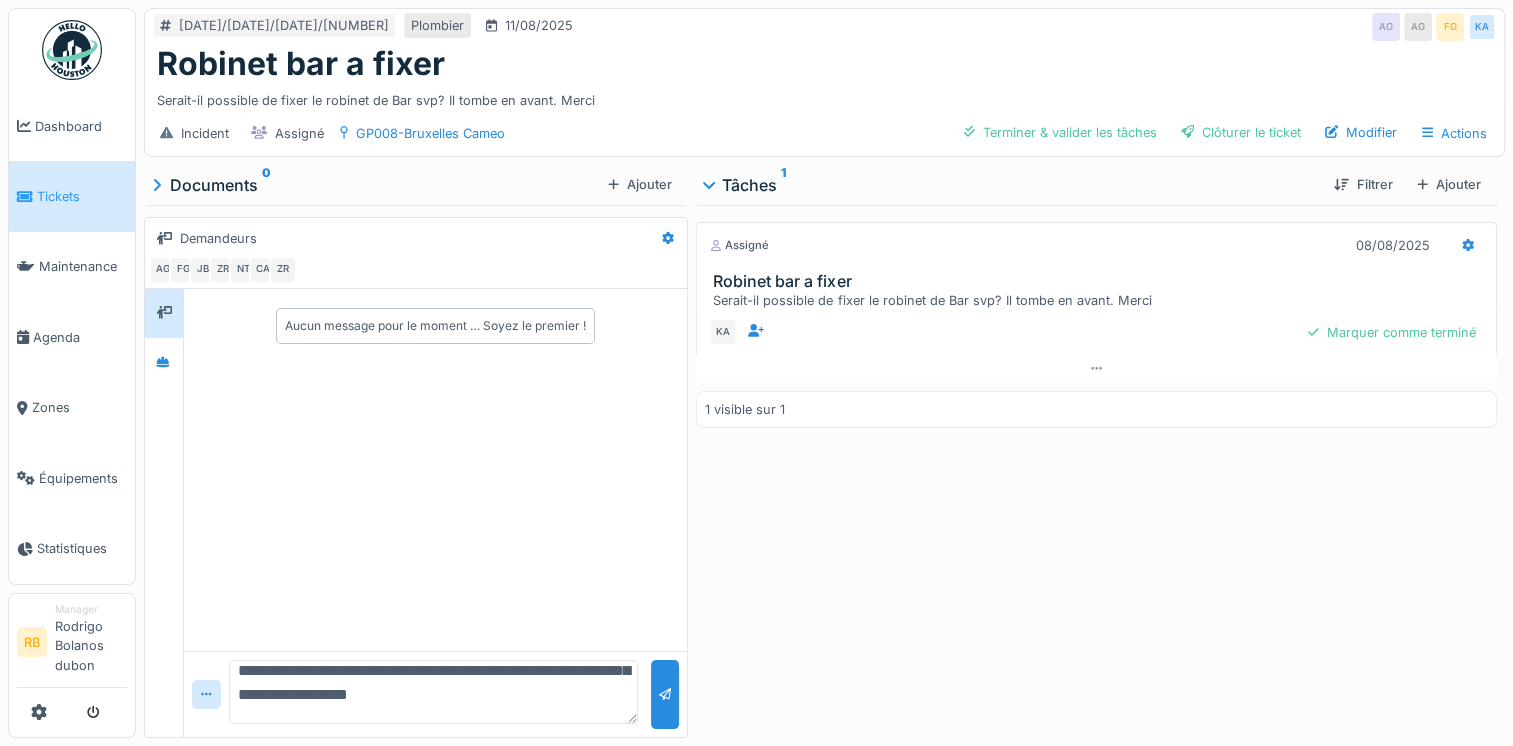 type on "**********" 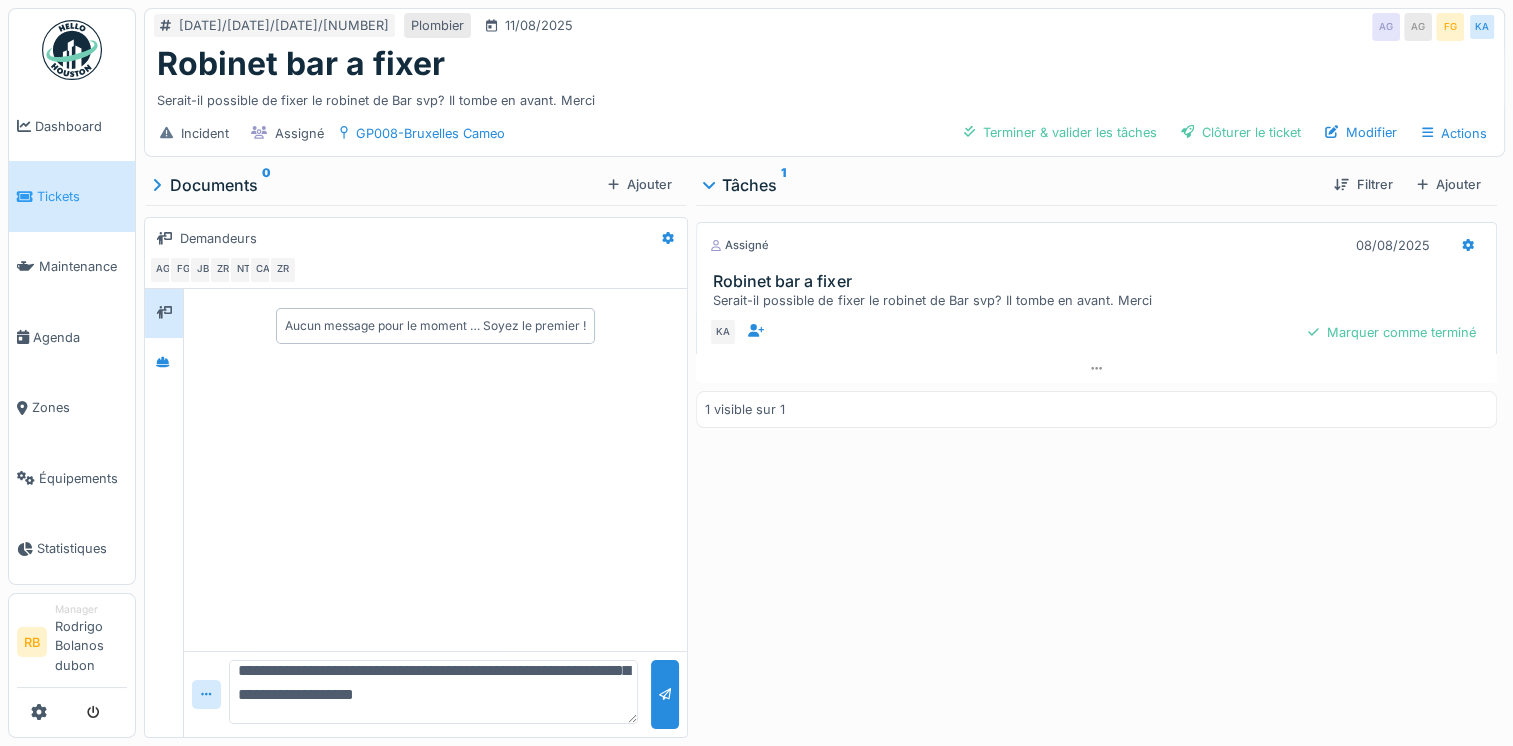 scroll, scrollTop: 71, scrollLeft: 0, axis: vertical 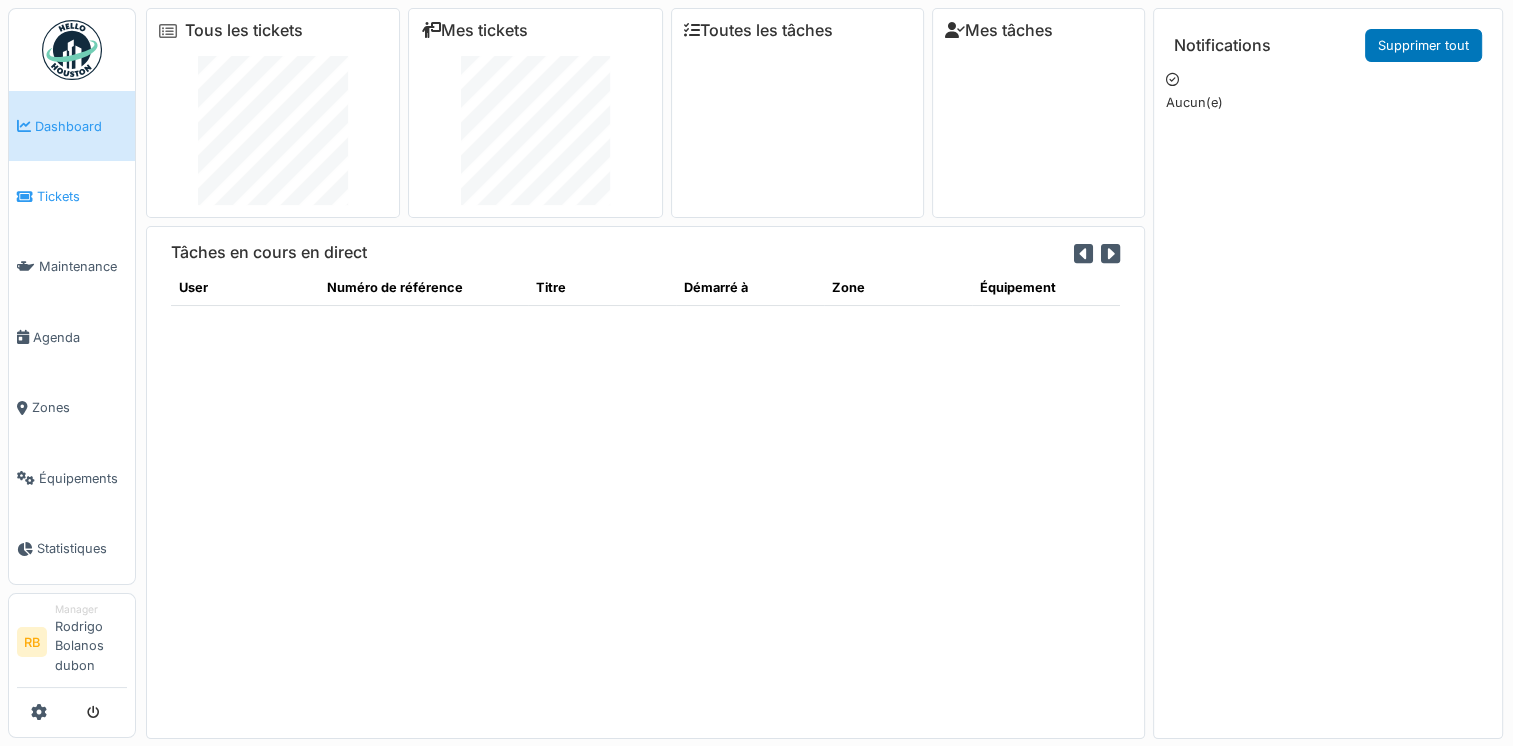 click on "Tickets" at bounding box center (72, 196) 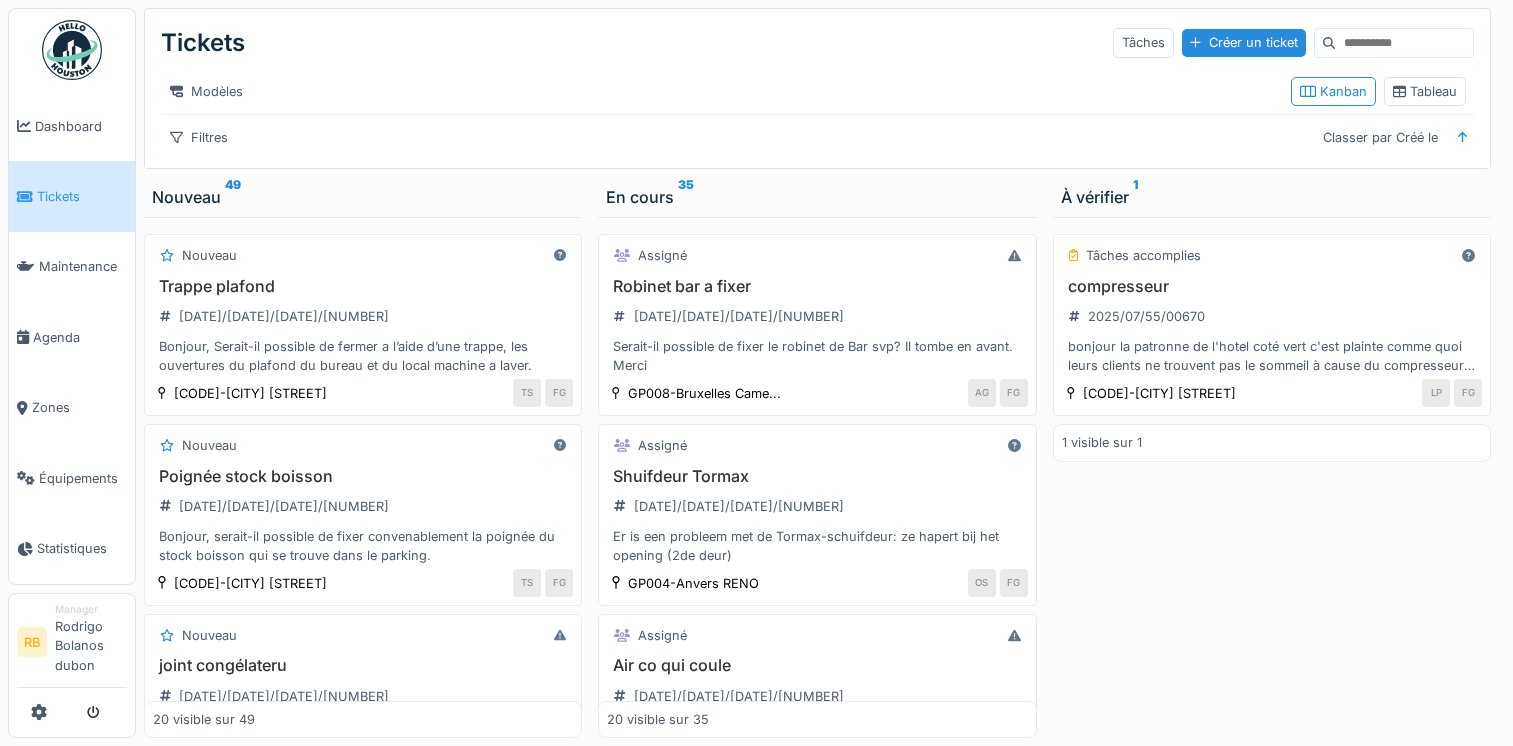 scroll, scrollTop: 0, scrollLeft: 0, axis: both 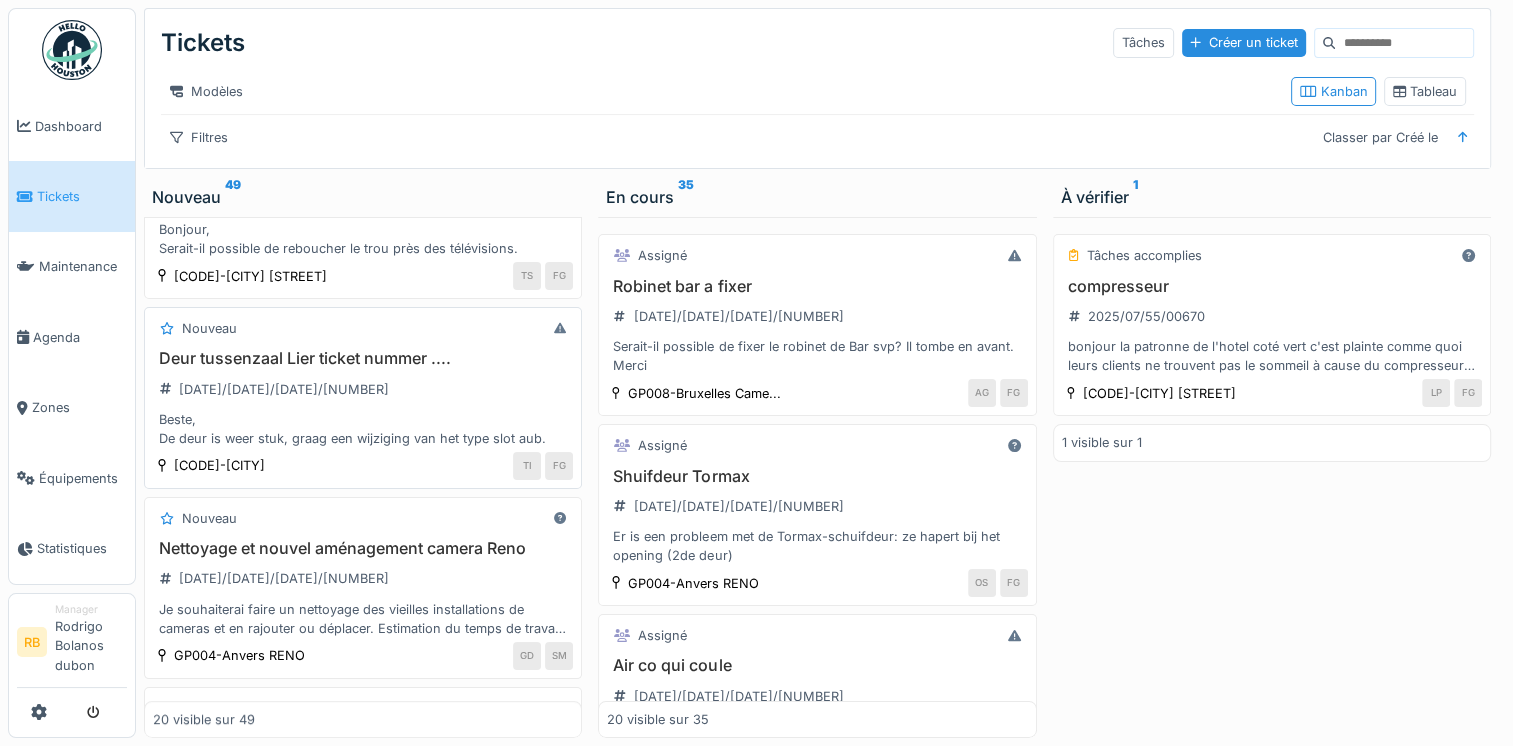 click on "Beste,
De deur is weer stuk, graag een wijziging van het type slot aub." at bounding box center [363, 429] 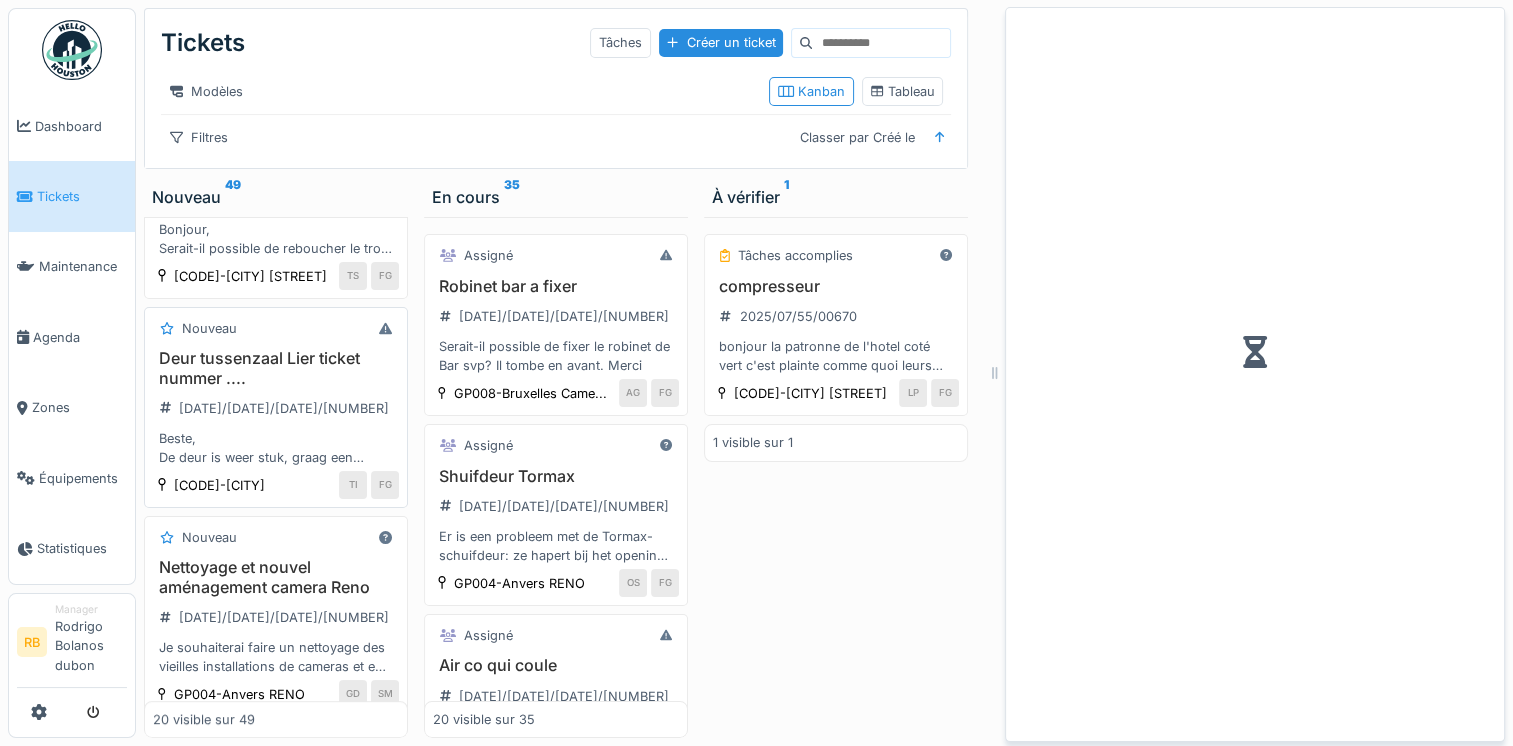 scroll, scrollTop: 714, scrollLeft: 0, axis: vertical 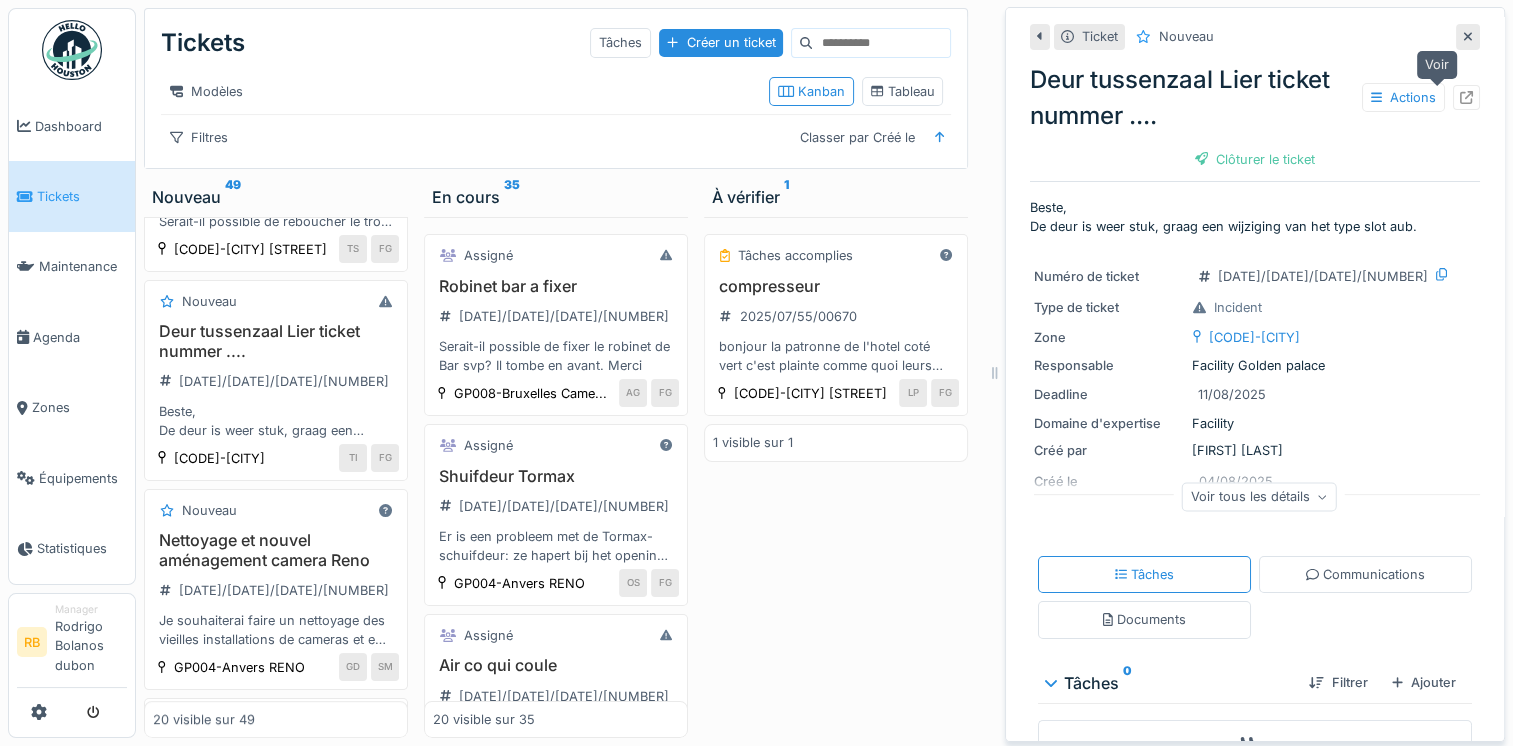 click 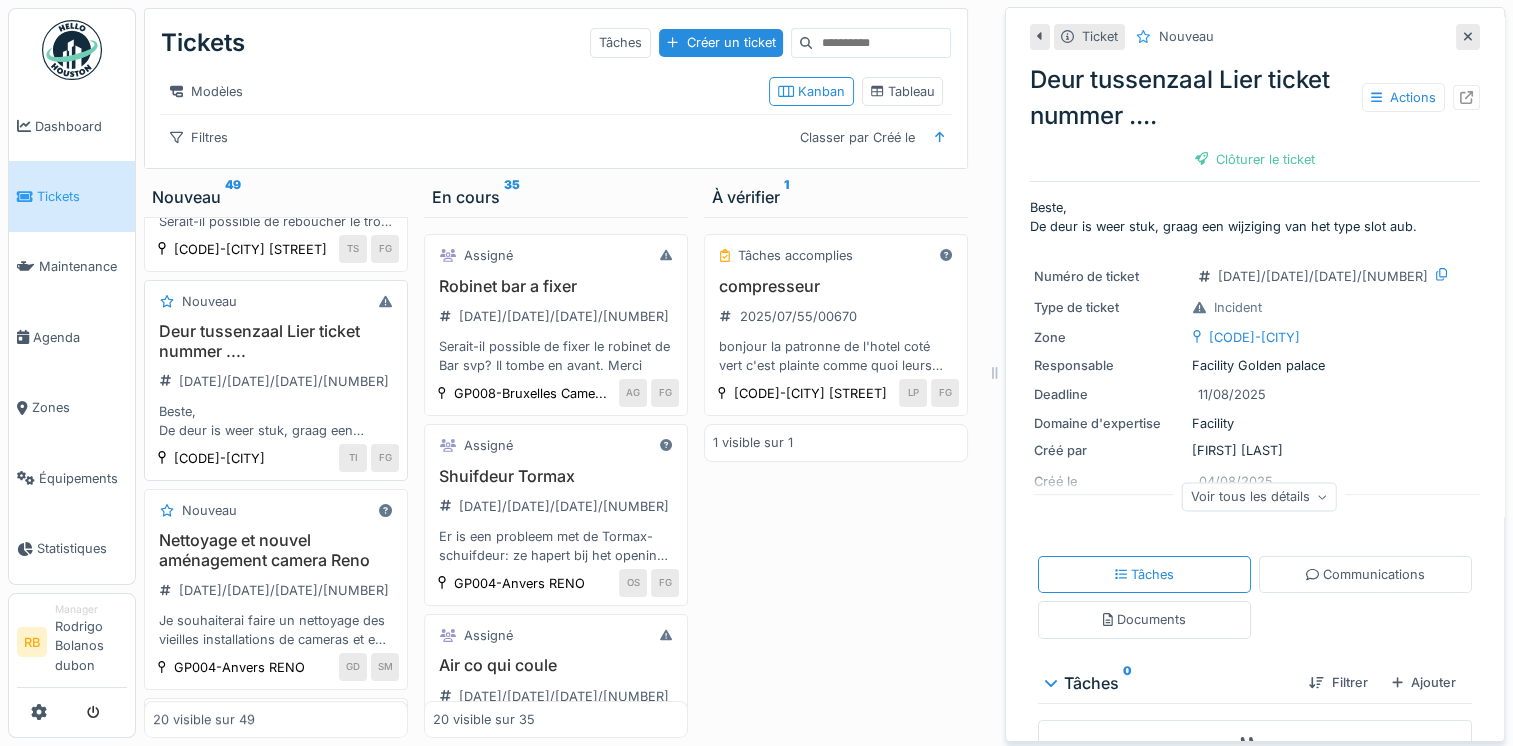 scroll, scrollTop: 0, scrollLeft: 0, axis: both 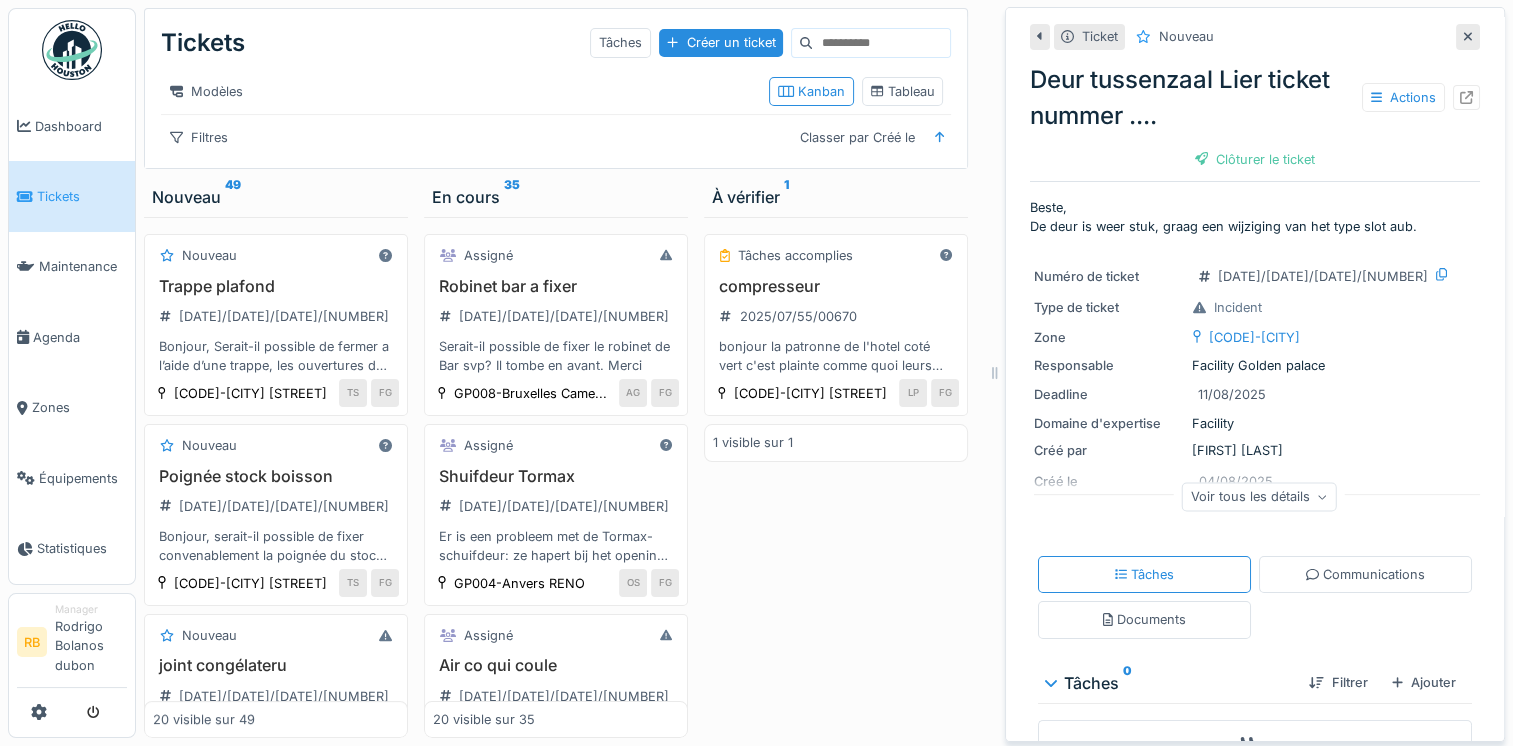 click at bounding box center (72, 50) 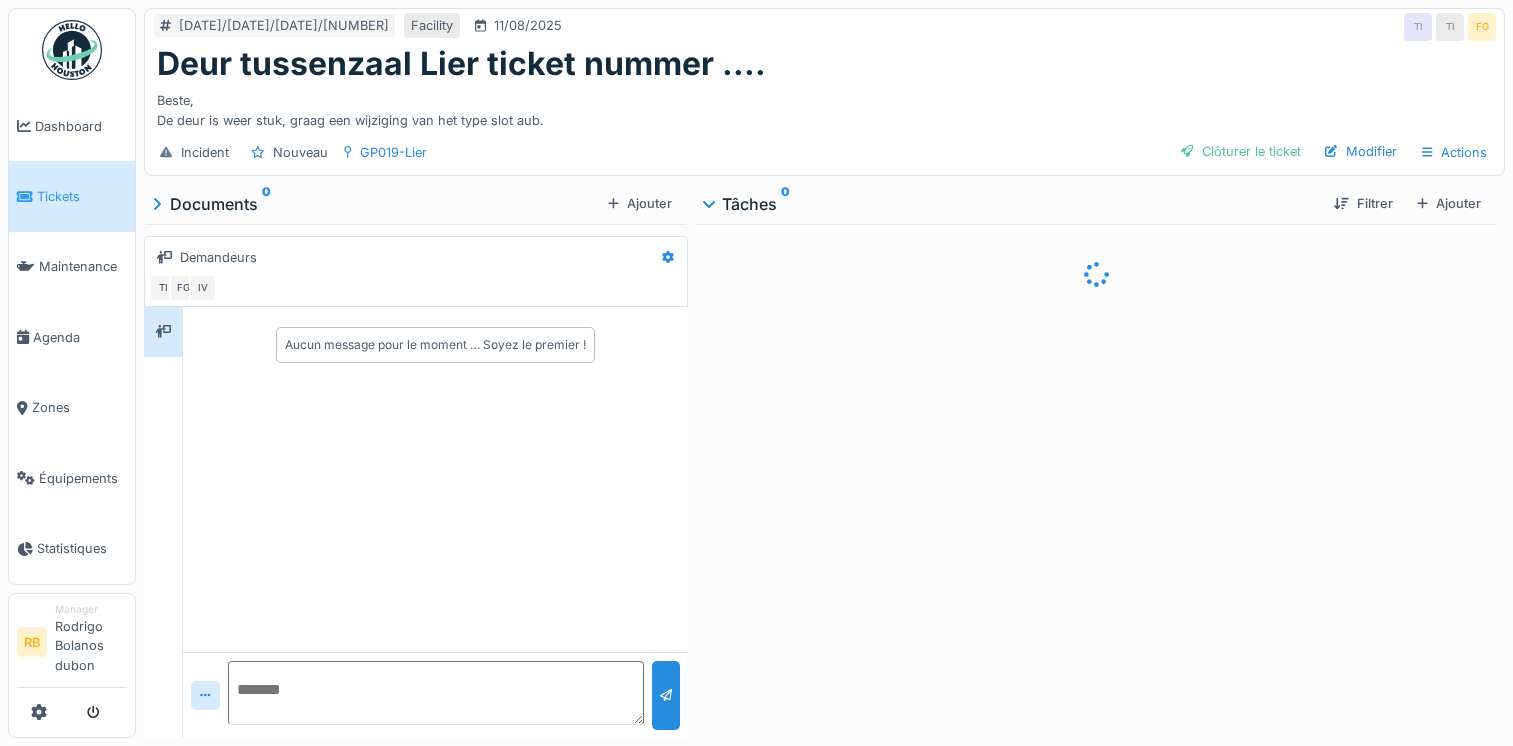 scroll, scrollTop: 0, scrollLeft: 0, axis: both 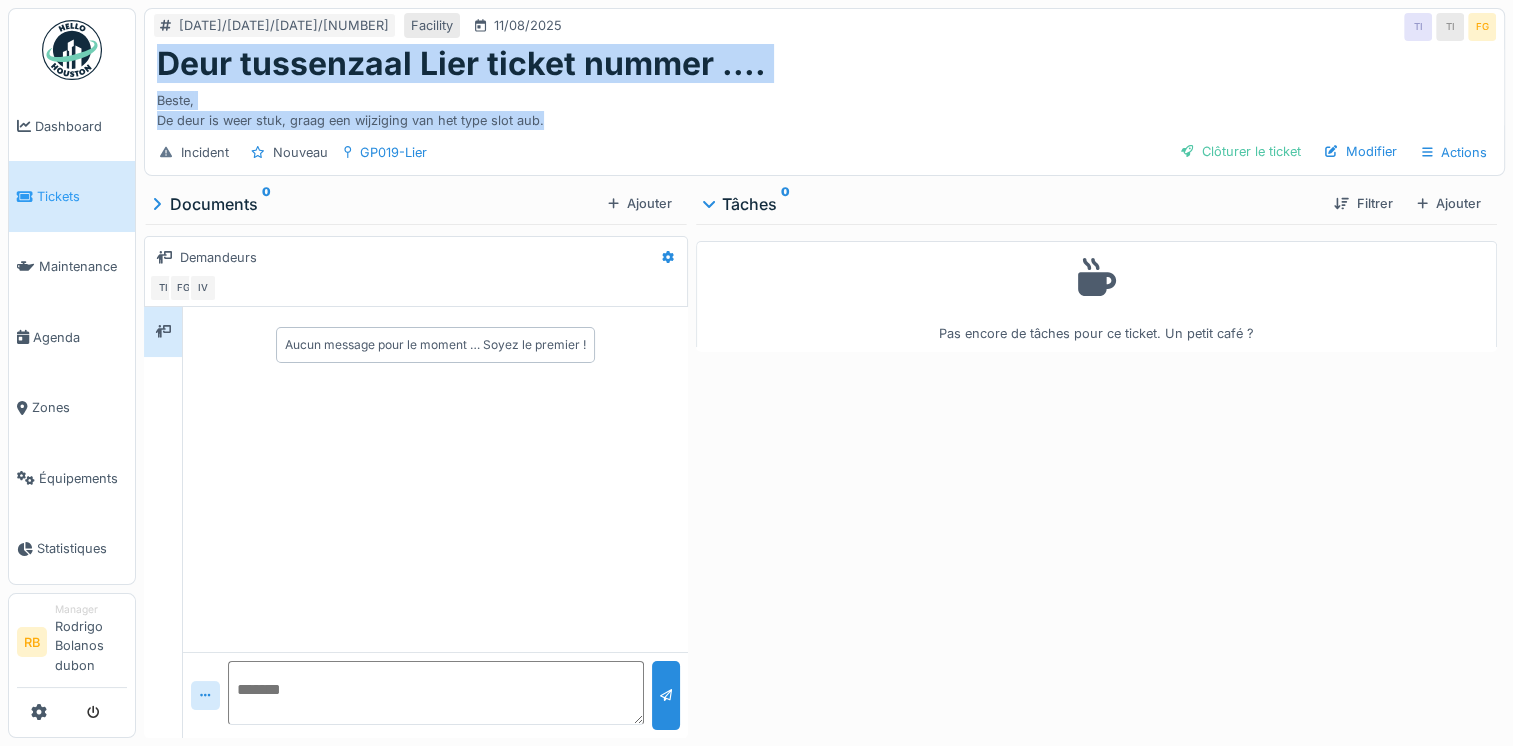 drag, startPoint x: 544, startPoint y: 121, endPoint x: 152, endPoint y: 73, distance: 394.92786 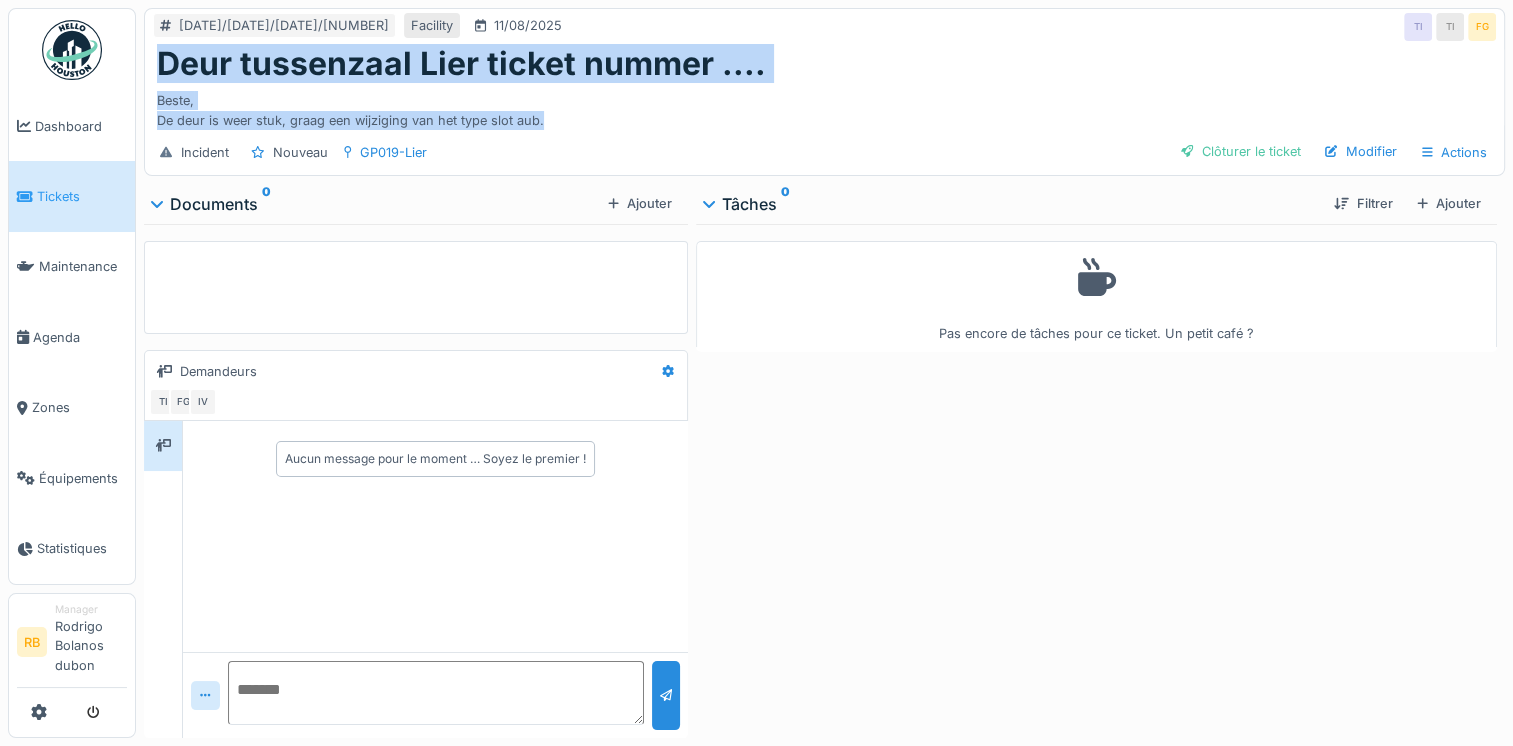 click on "Documents 0" at bounding box center (376, 204) 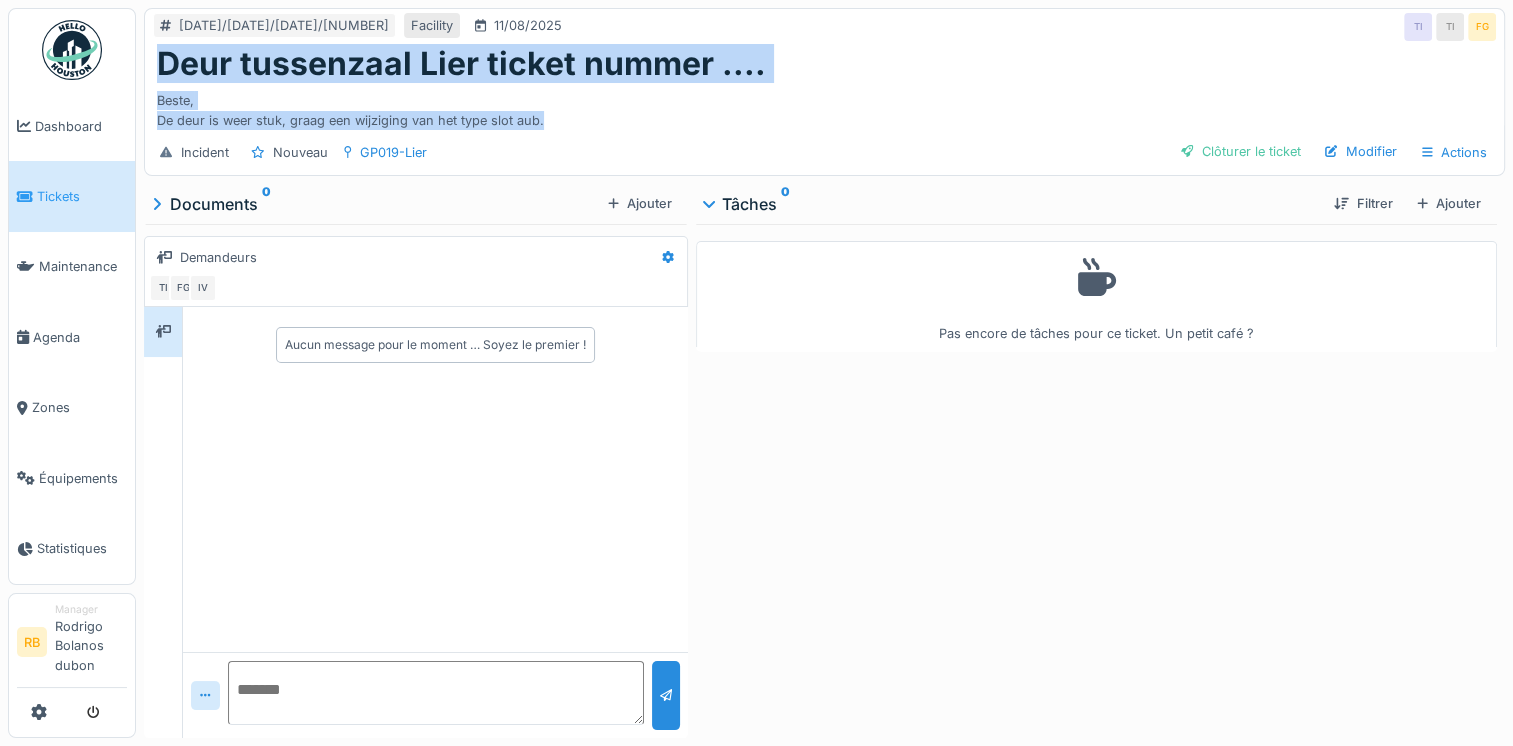 click on "Beste,
De deur is weer stuk, graag een wijziging van het type slot aub." at bounding box center [824, 106] 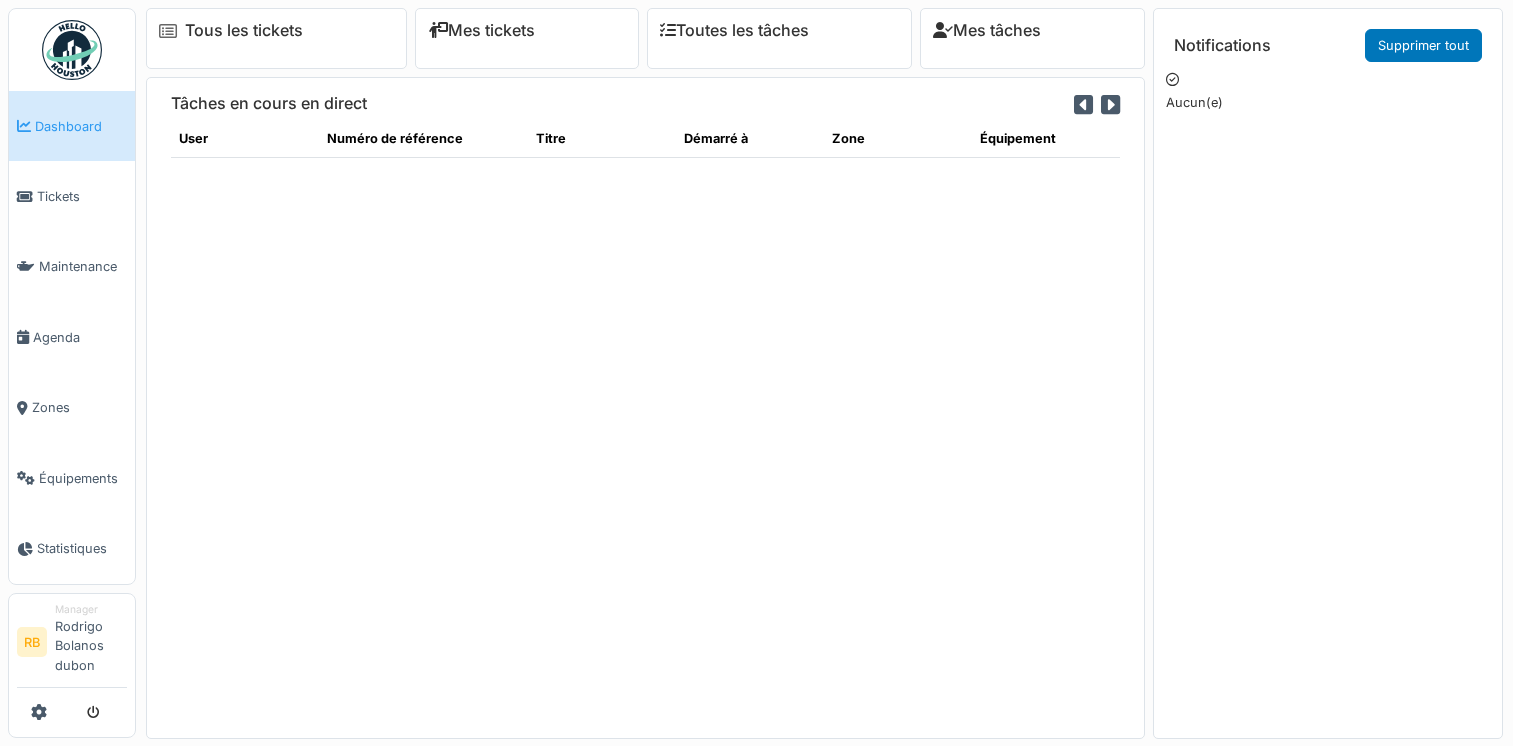scroll, scrollTop: 0, scrollLeft: 0, axis: both 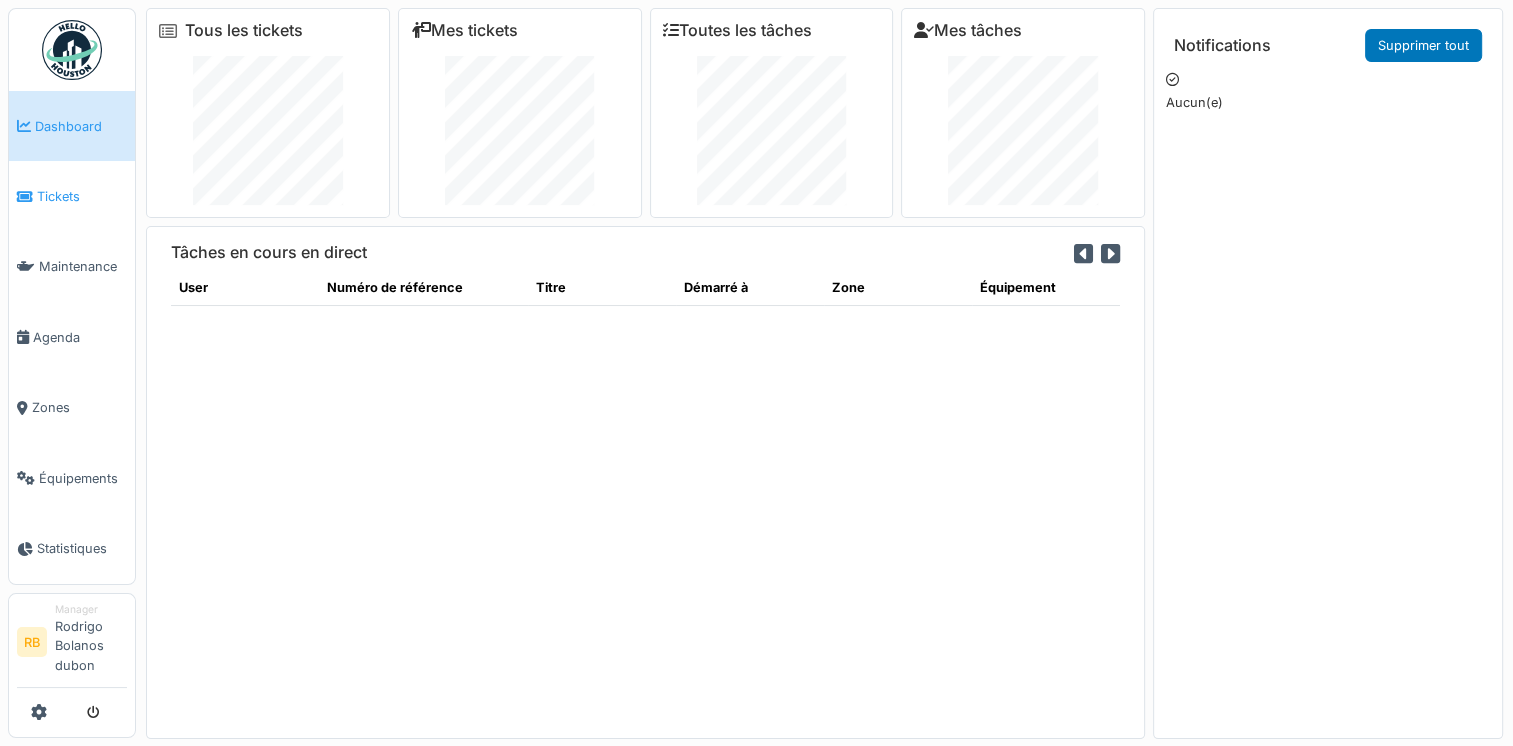 click on "Tickets" at bounding box center [72, 196] 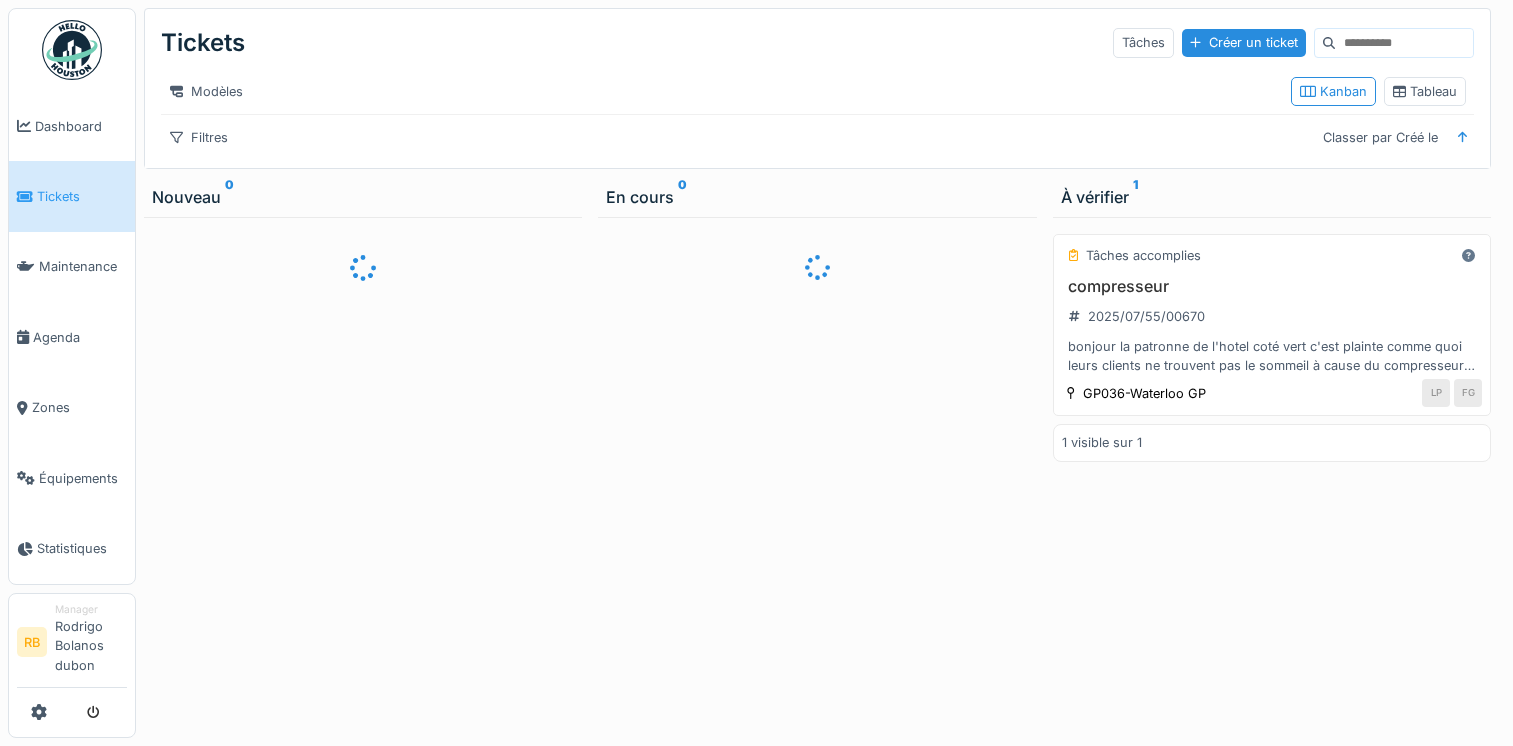 scroll, scrollTop: 0, scrollLeft: 0, axis: both 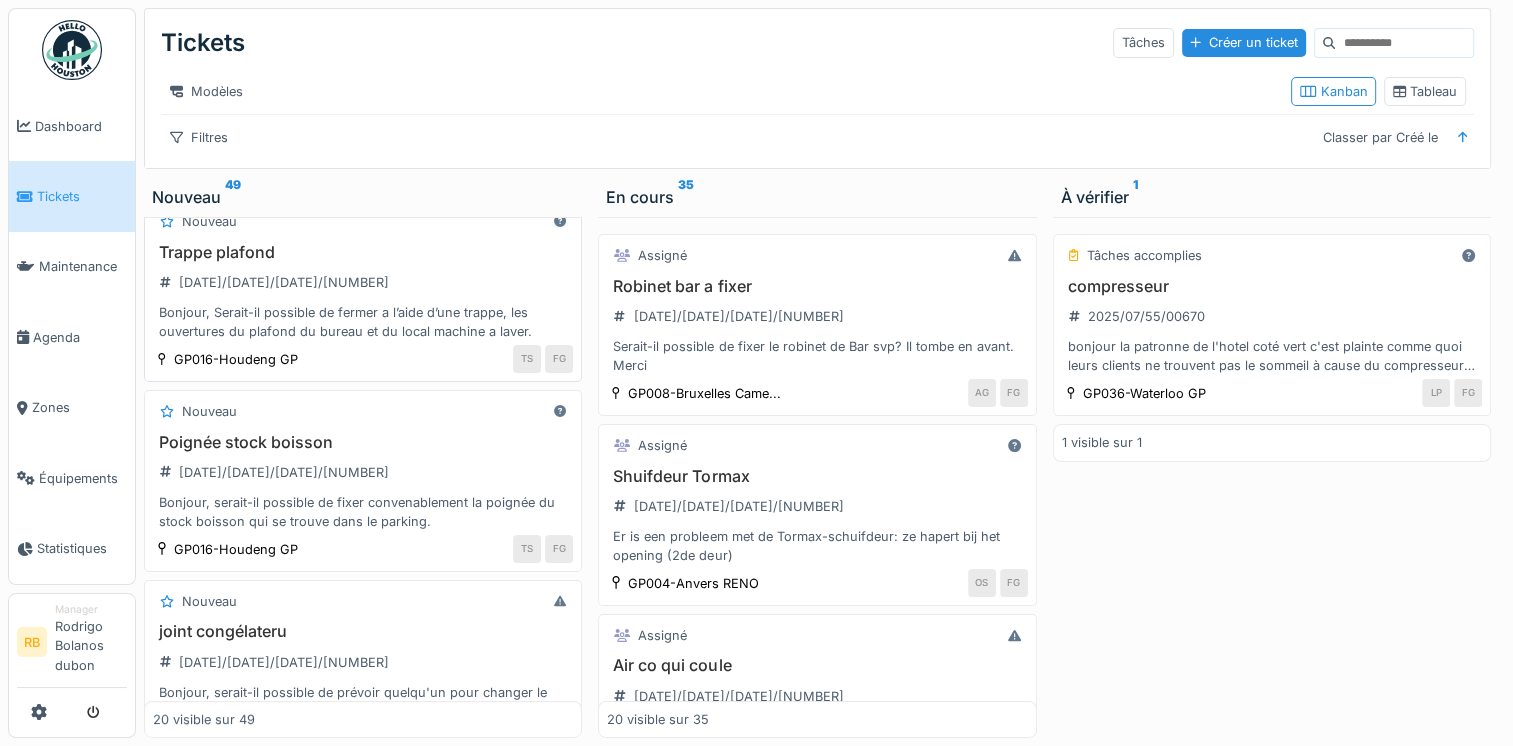 click on "Bonjour, Serait-il possible de fermer a l’aide d’une trappe, les ouvertures du plafond du bureau et du local machine a laver." at bounding box center [363, 322] 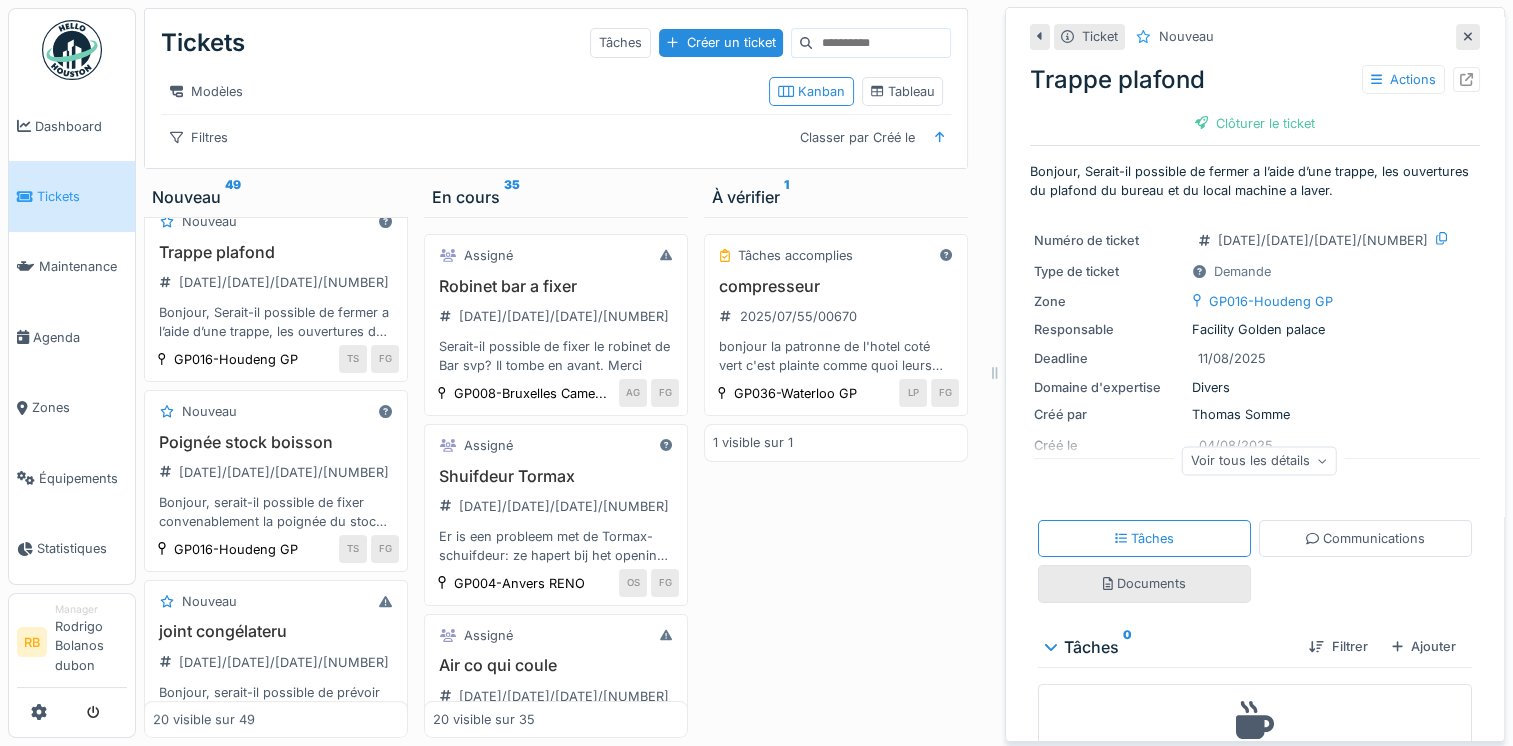 click on "Documents" at bounding box center [1144, 583] 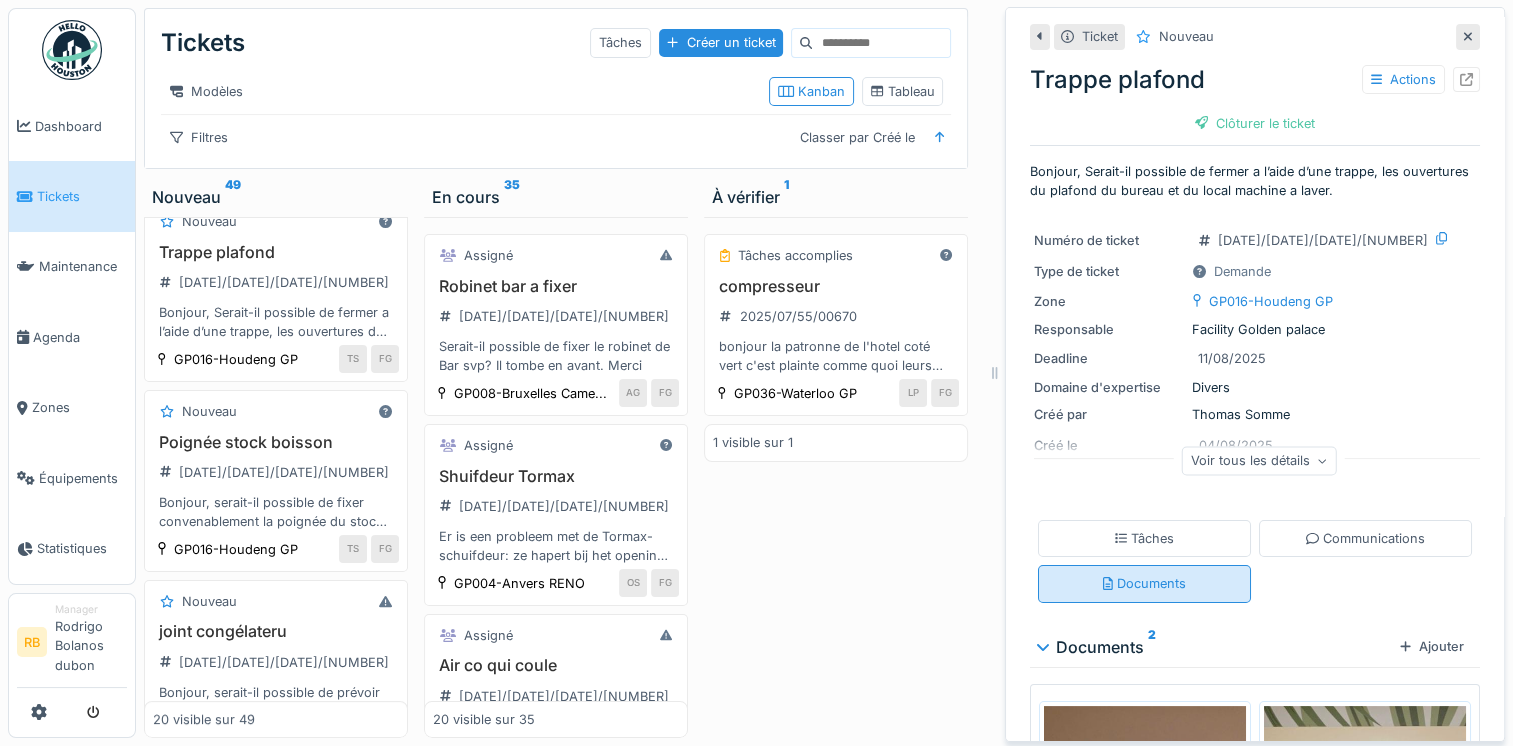 scroll, scrollTop: 15, scrollLeft: 0, axis: vertical 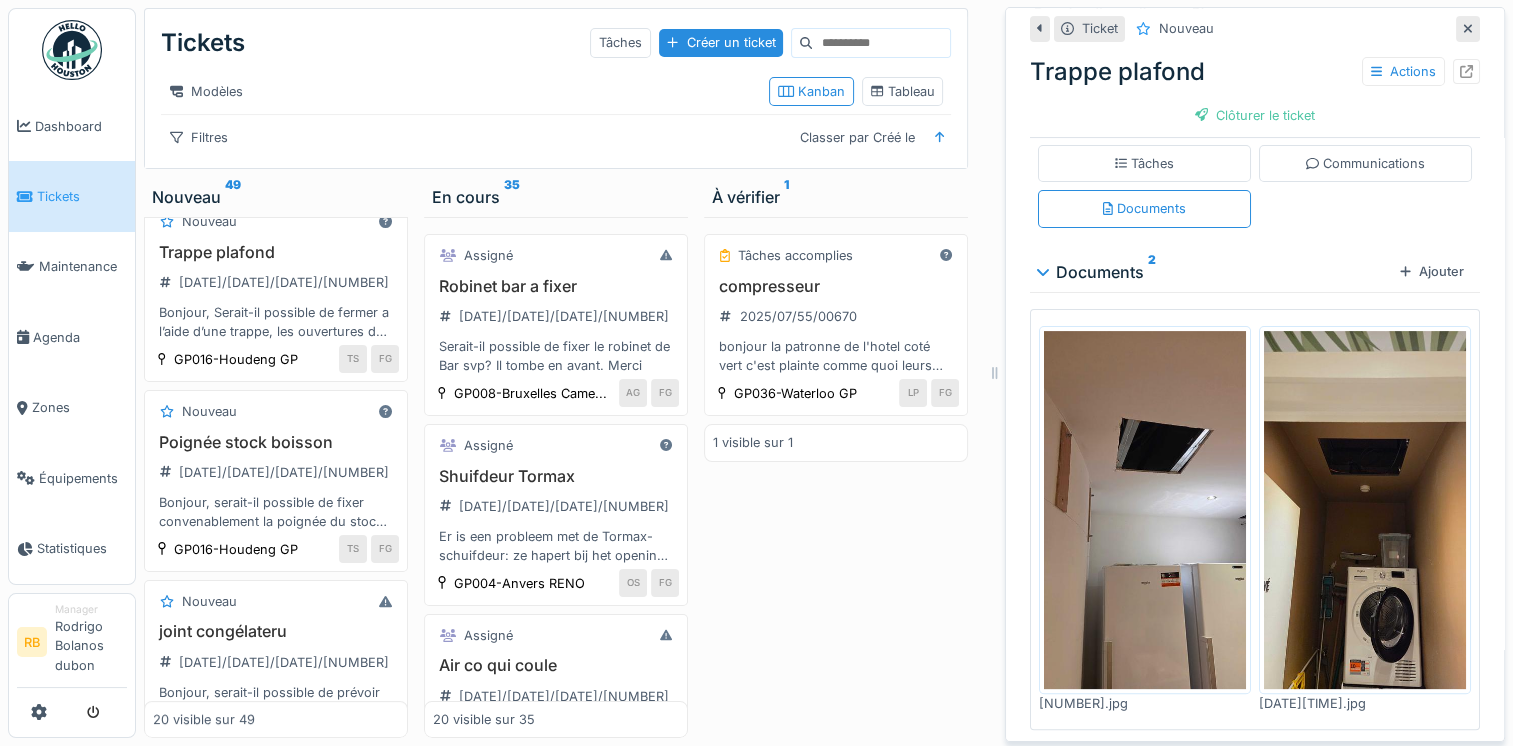 click at bounding box center (1365, 510) 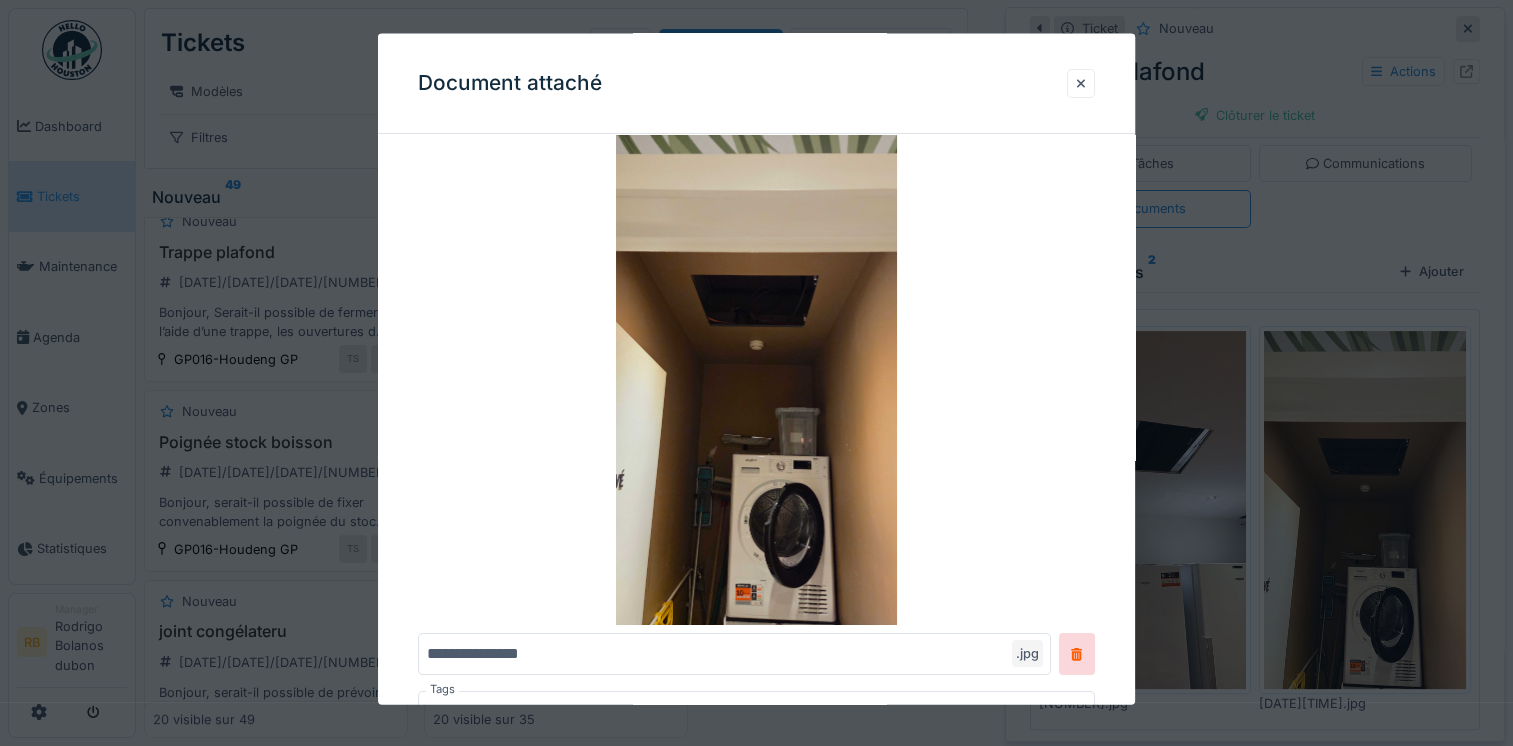 scroll, scrollTop: 79, scrollLeft: 0, axis: vertical 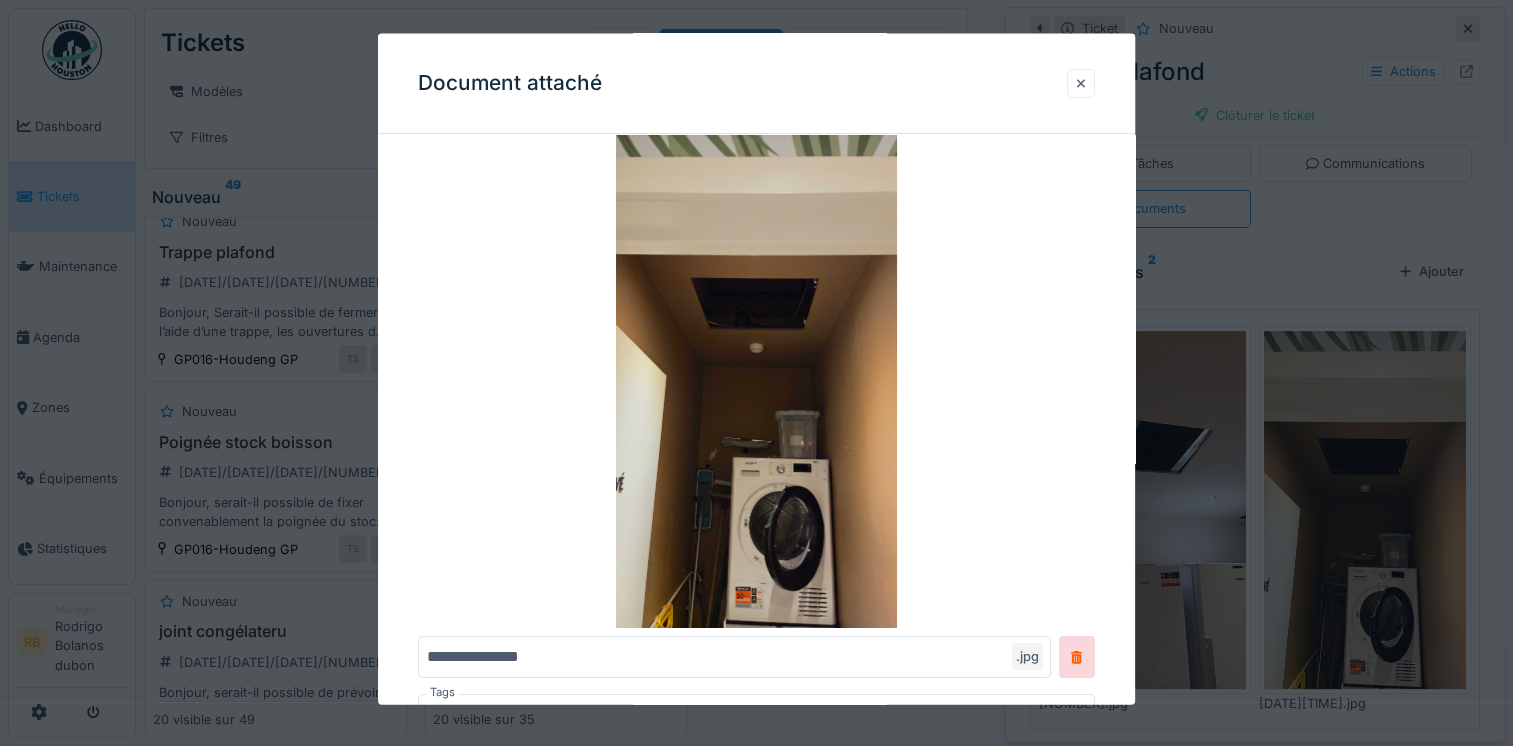 click at bounding box center (1081, 82) 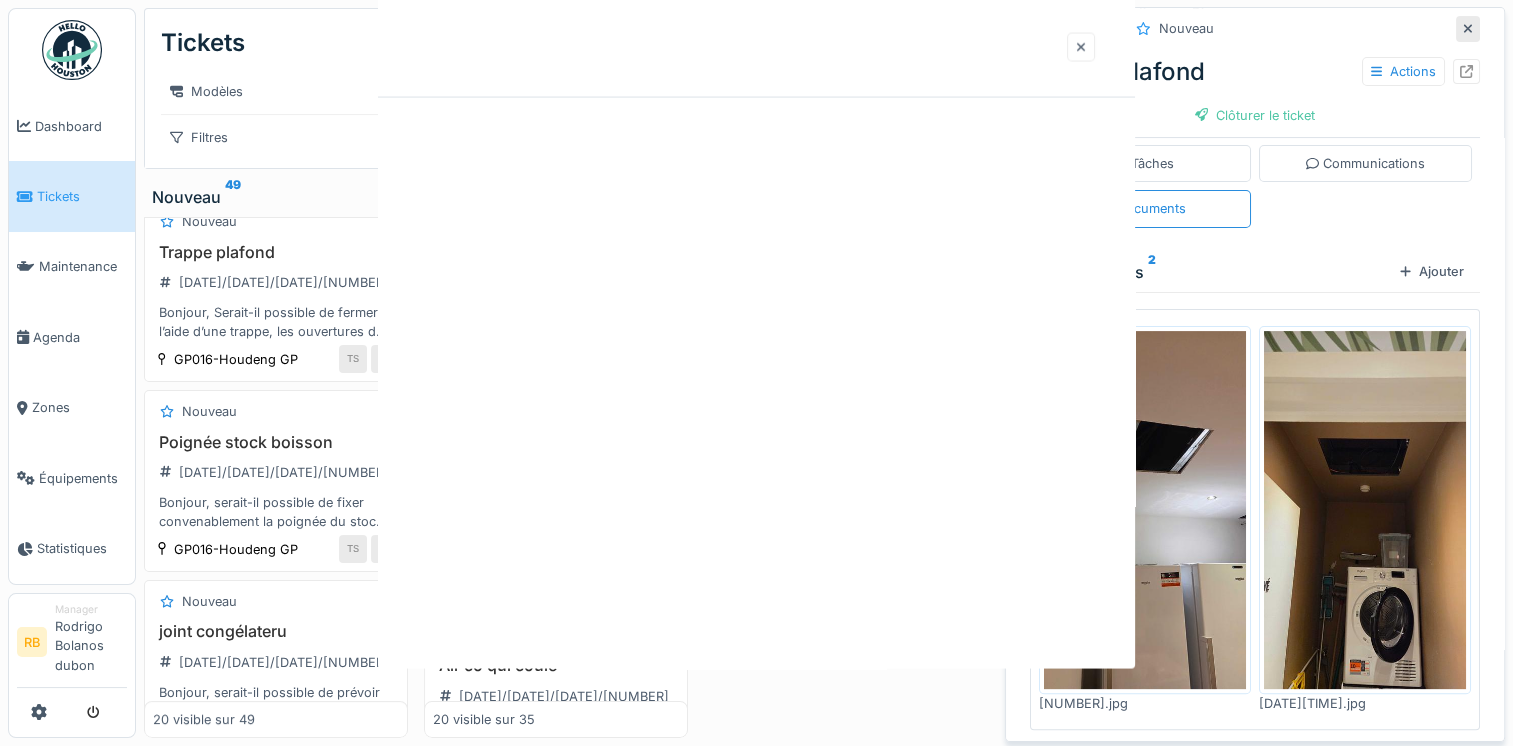 scroll, scrollTop: 0, scrollLeft: 0, axis: both 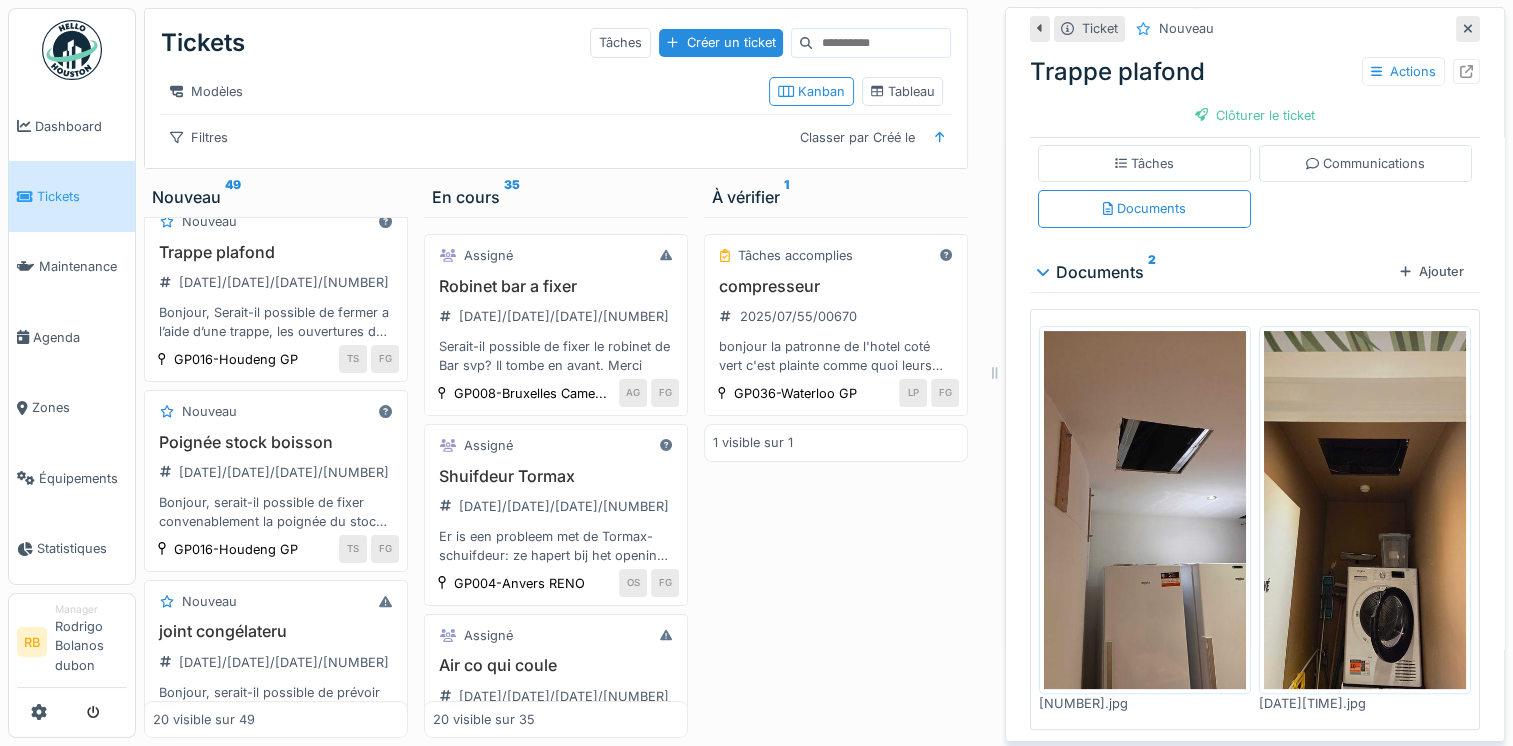 click at bounding box center (1145, 510) 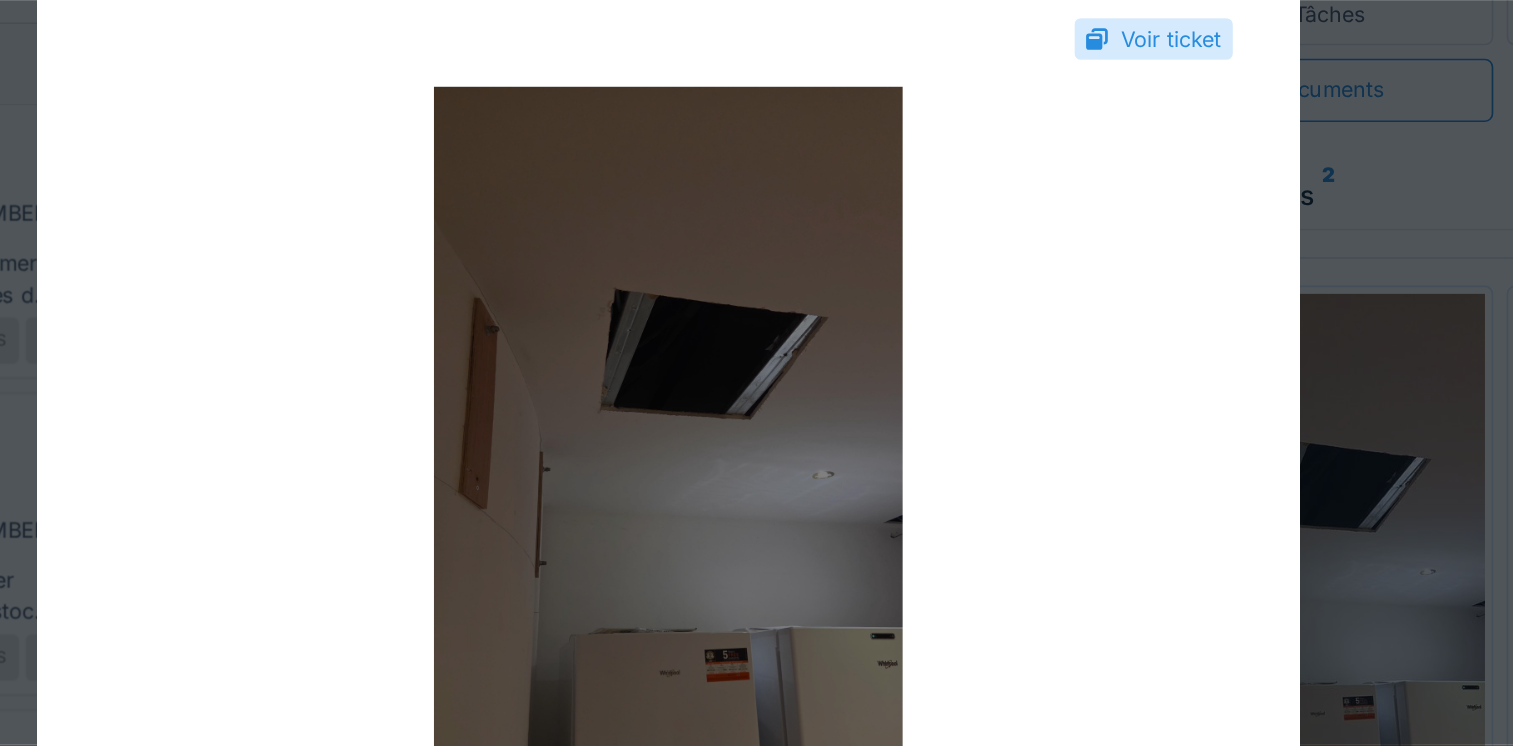 scroll, scrollTop: 15, scrollLeft: 0, axis: vertical 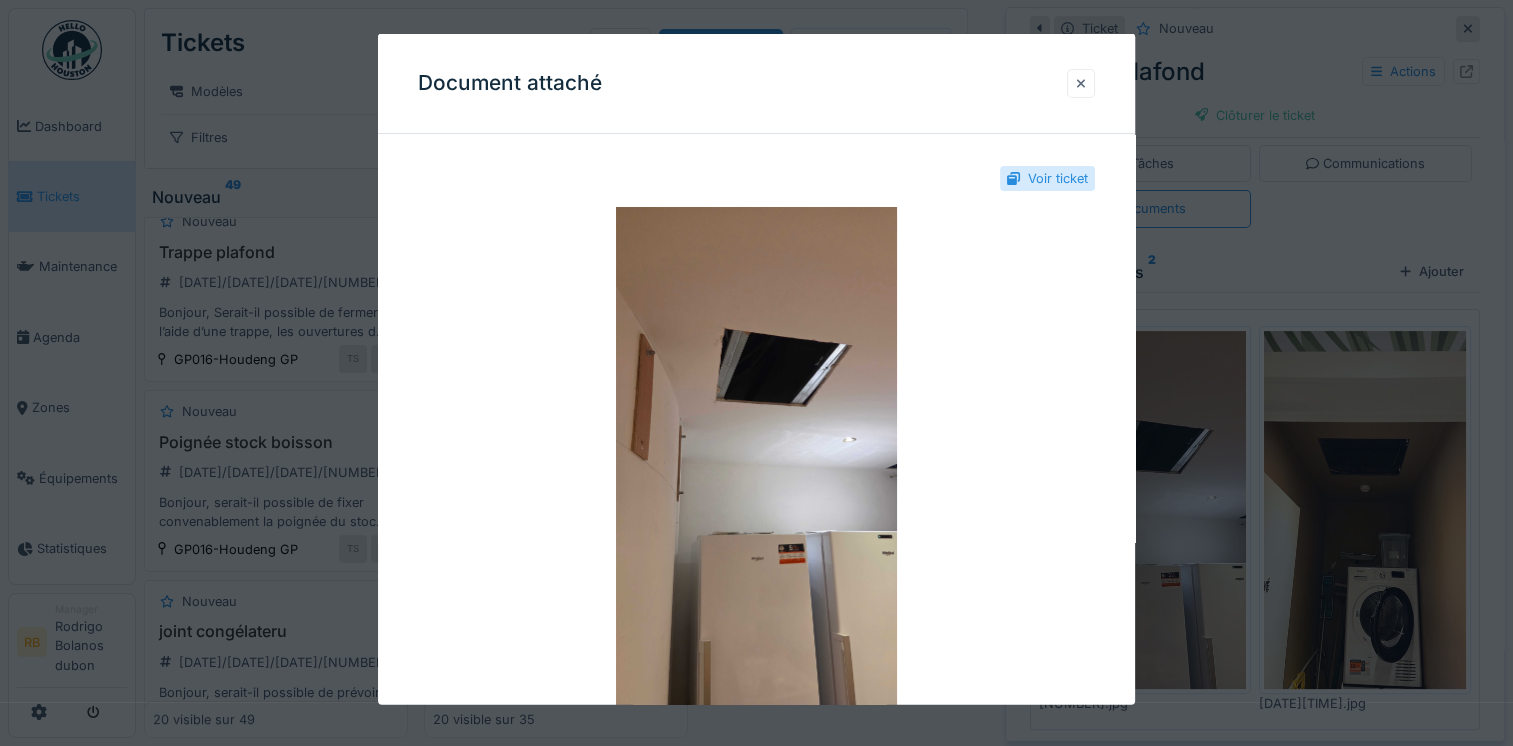 click at bounding box center (1081, 82) 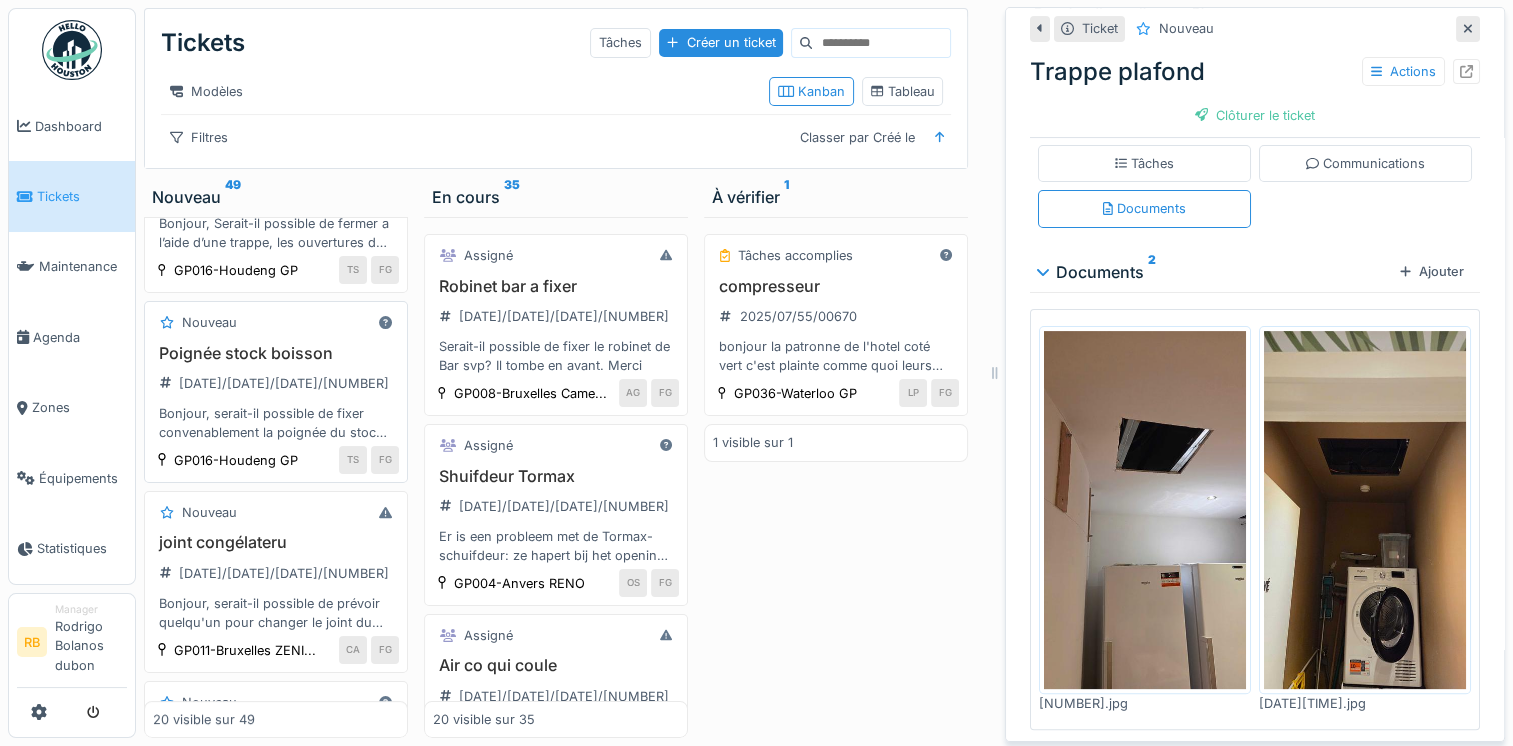 scroll, scrollTop: 122, scrollLeft: 0, axis: vertical 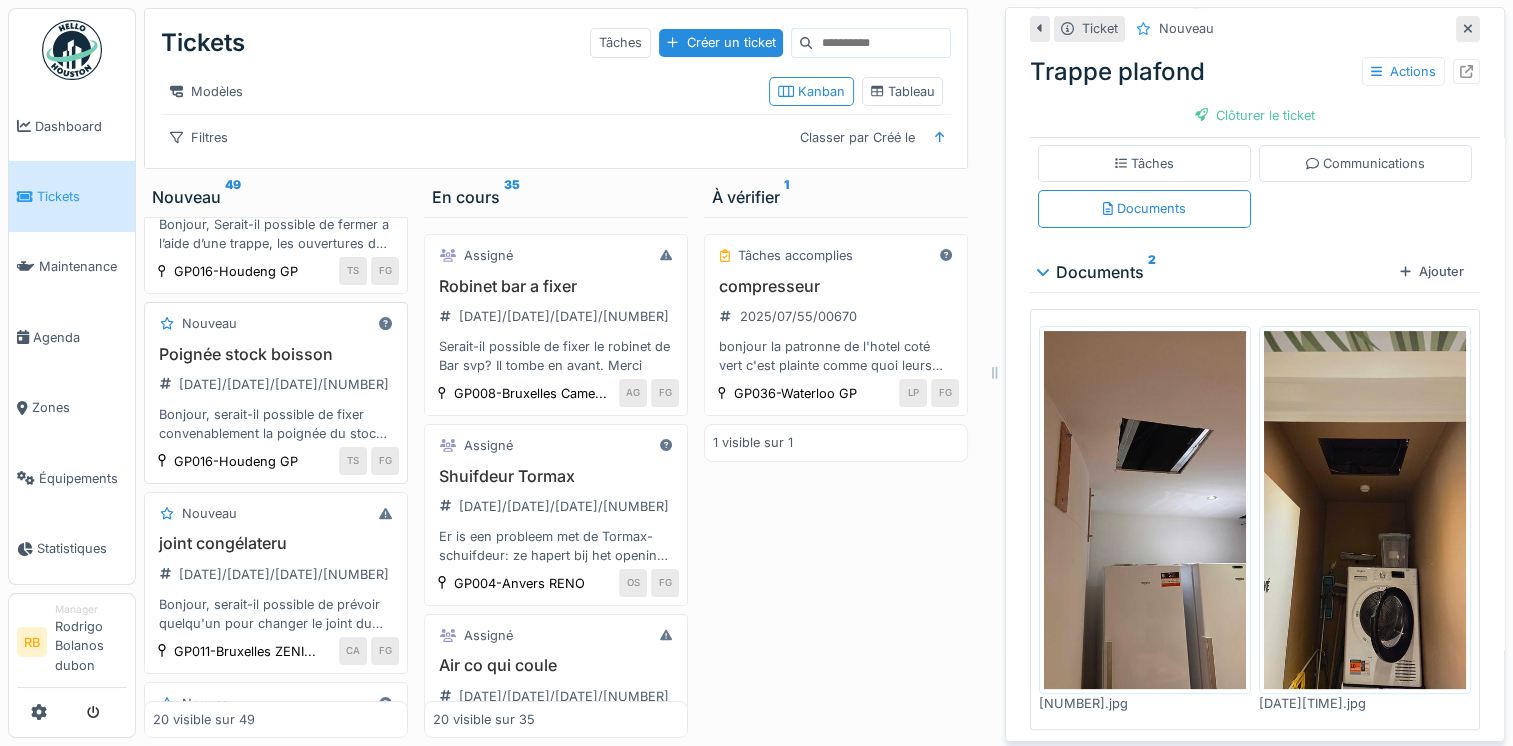 click on "Poignée stock boisson [DATE]/[DATE]/[DATE]/[NUMBER] Bonjour,  serait-il possible de fixer convenablement la poignée du stock boisson qui se trouve dans le parking." at bounding box center [276, 394] 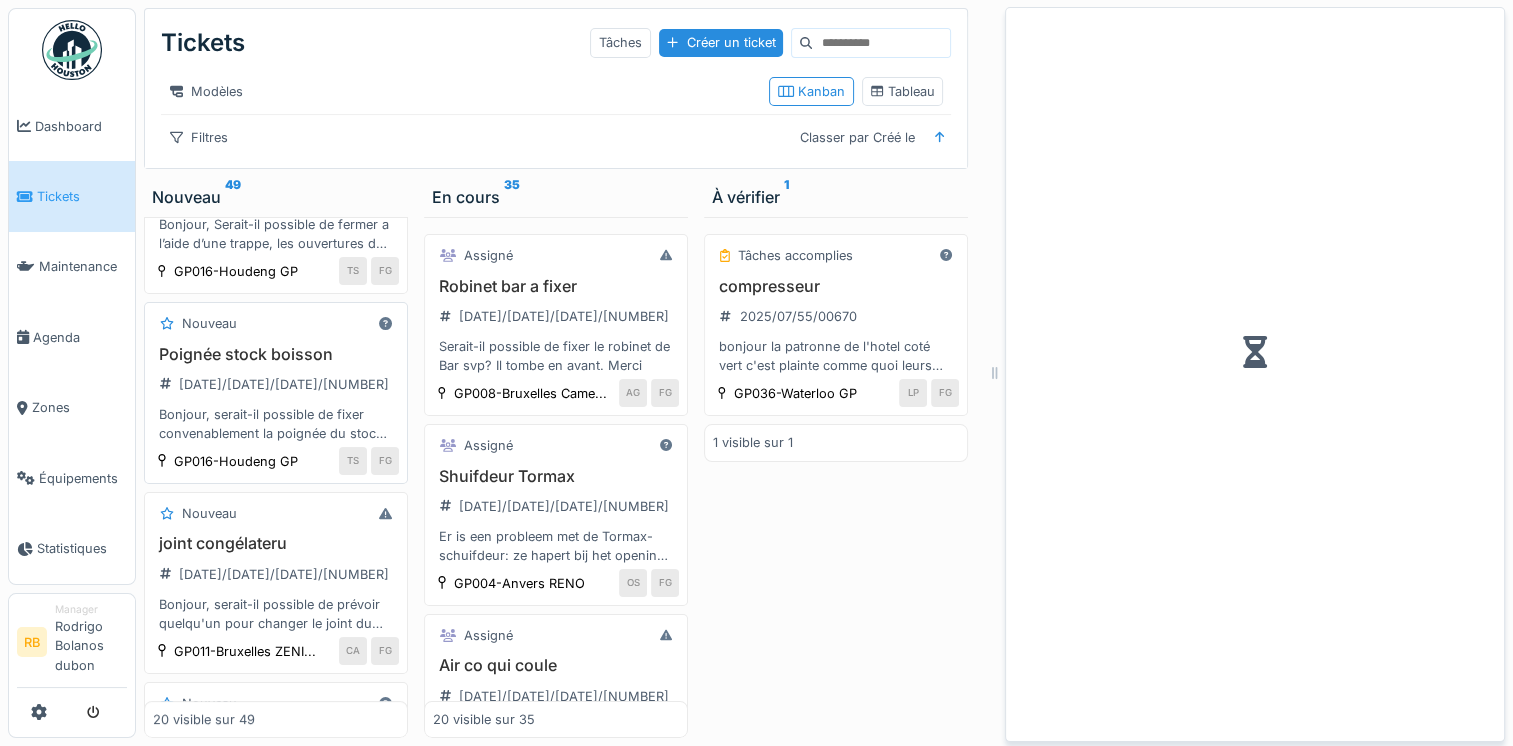 scroll, scrollTop: 0, scrollLeft: 0, axis: both 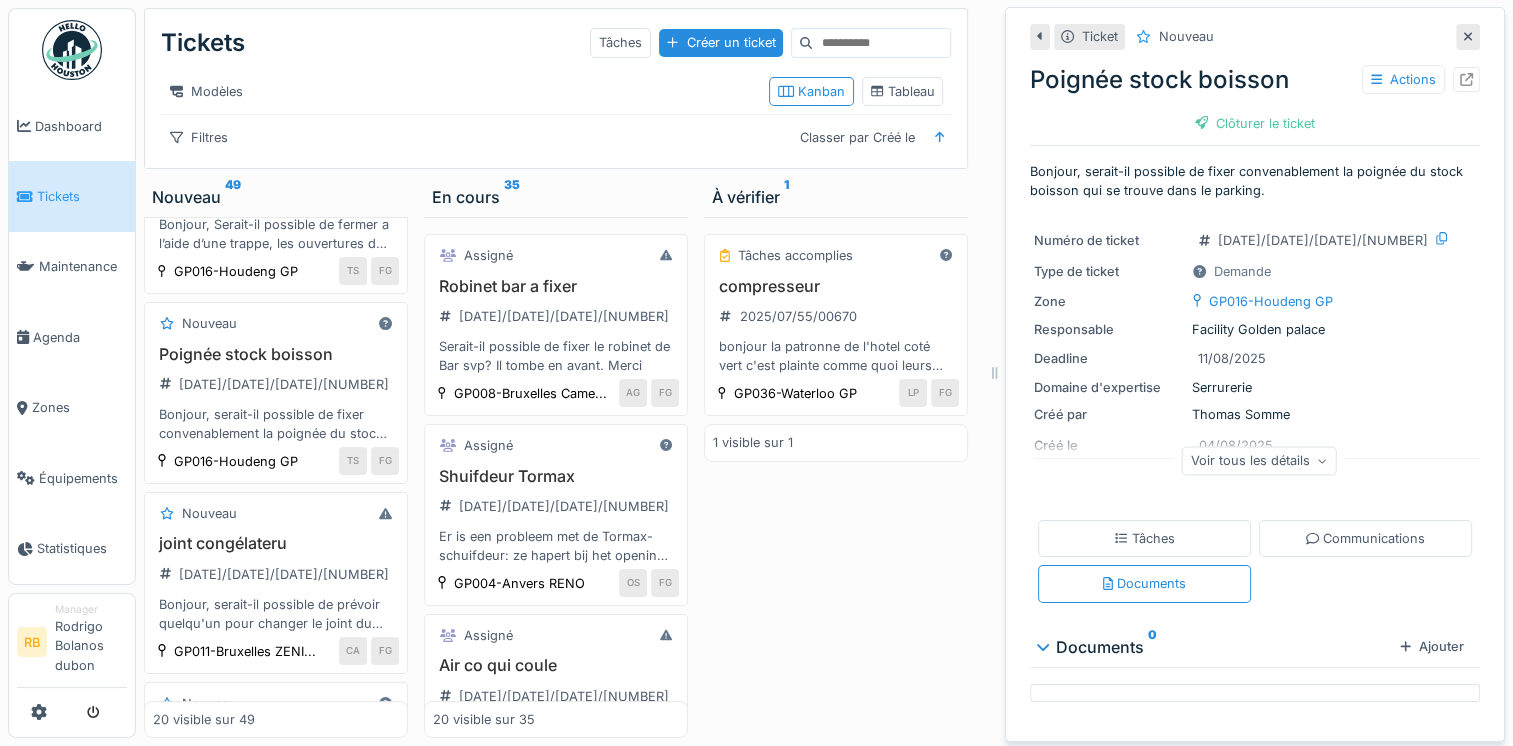 click on "Voir tous les détails" at bounding box center (1259, 460) 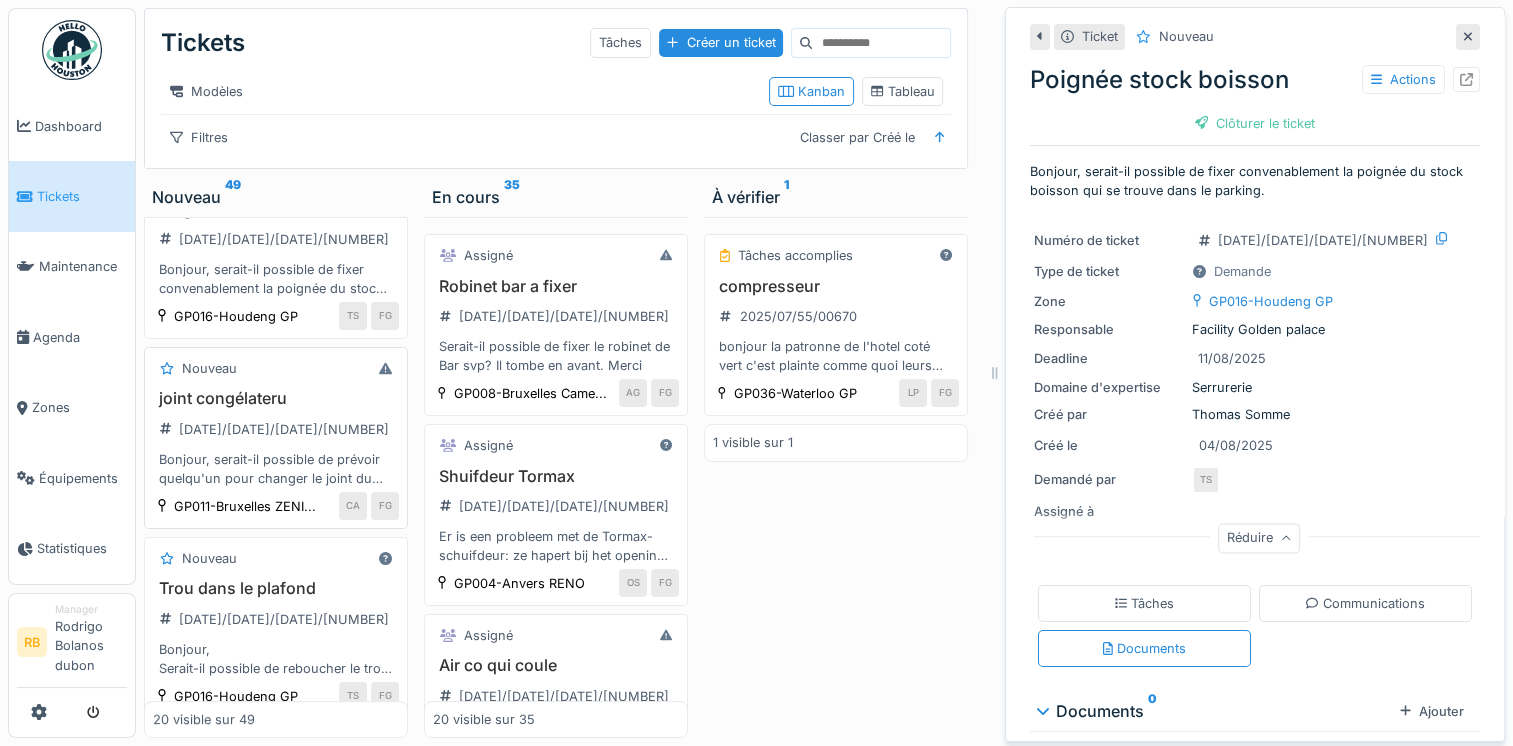 scroll, scrollTop: 420, scrollLeft: 0, axis: vertical 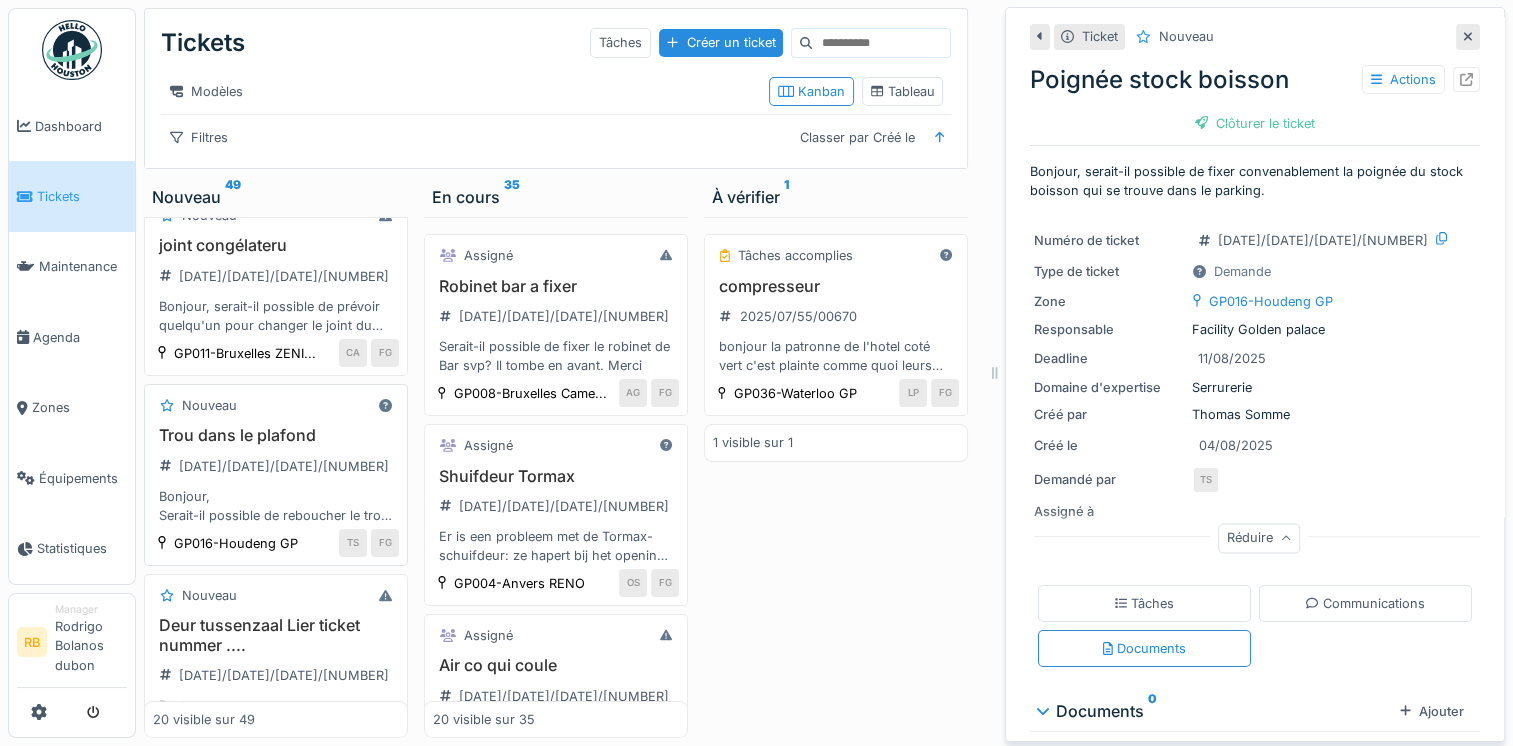 click on "Trou dans le plafond [DATE]/[DATE]/[DATE]/[NUMBER] Bonjour,
Serait-il possible de reboucher le trou près des télévisions." at bounding box center [276, 475] 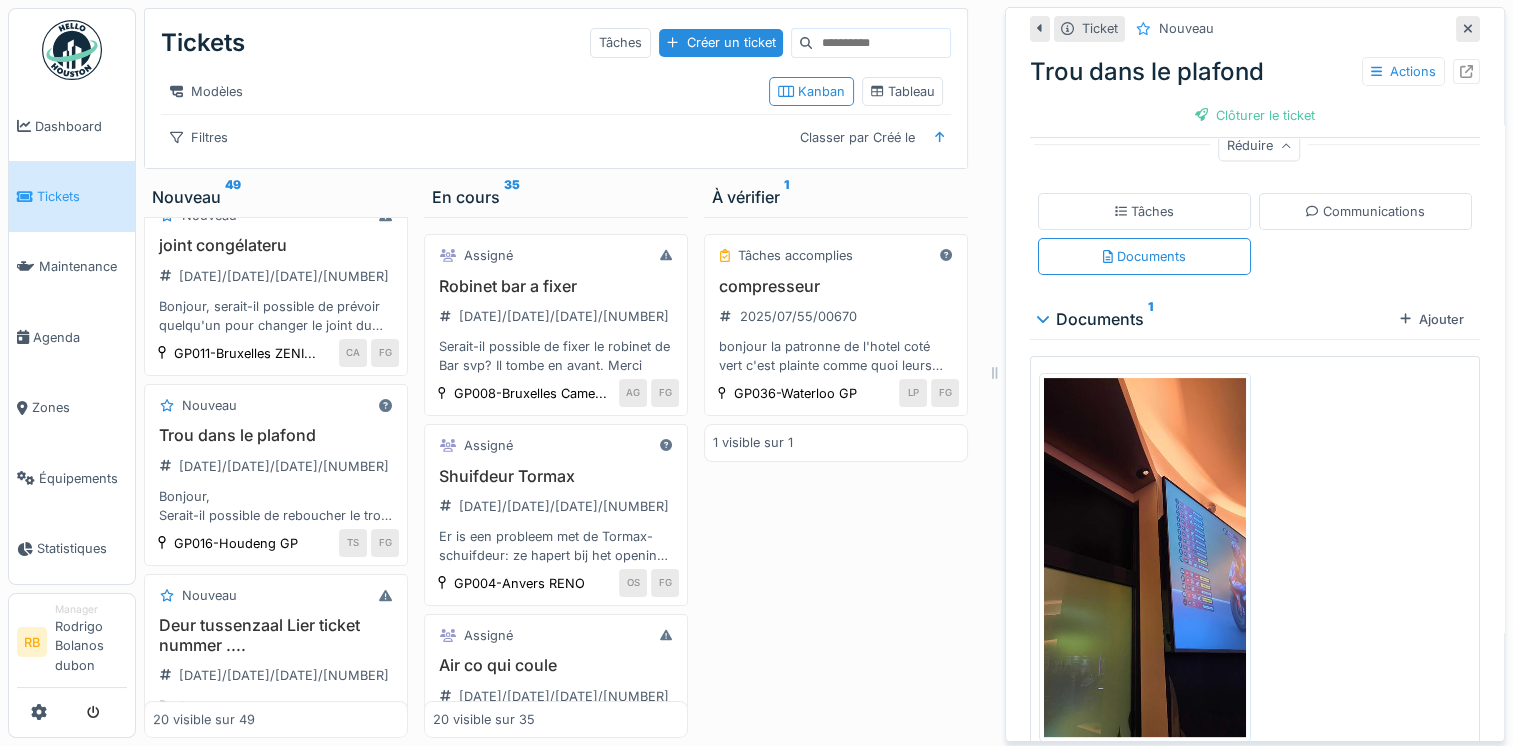 scroll, scrollTop: 404, scrollLeft: 0, axis: vertical 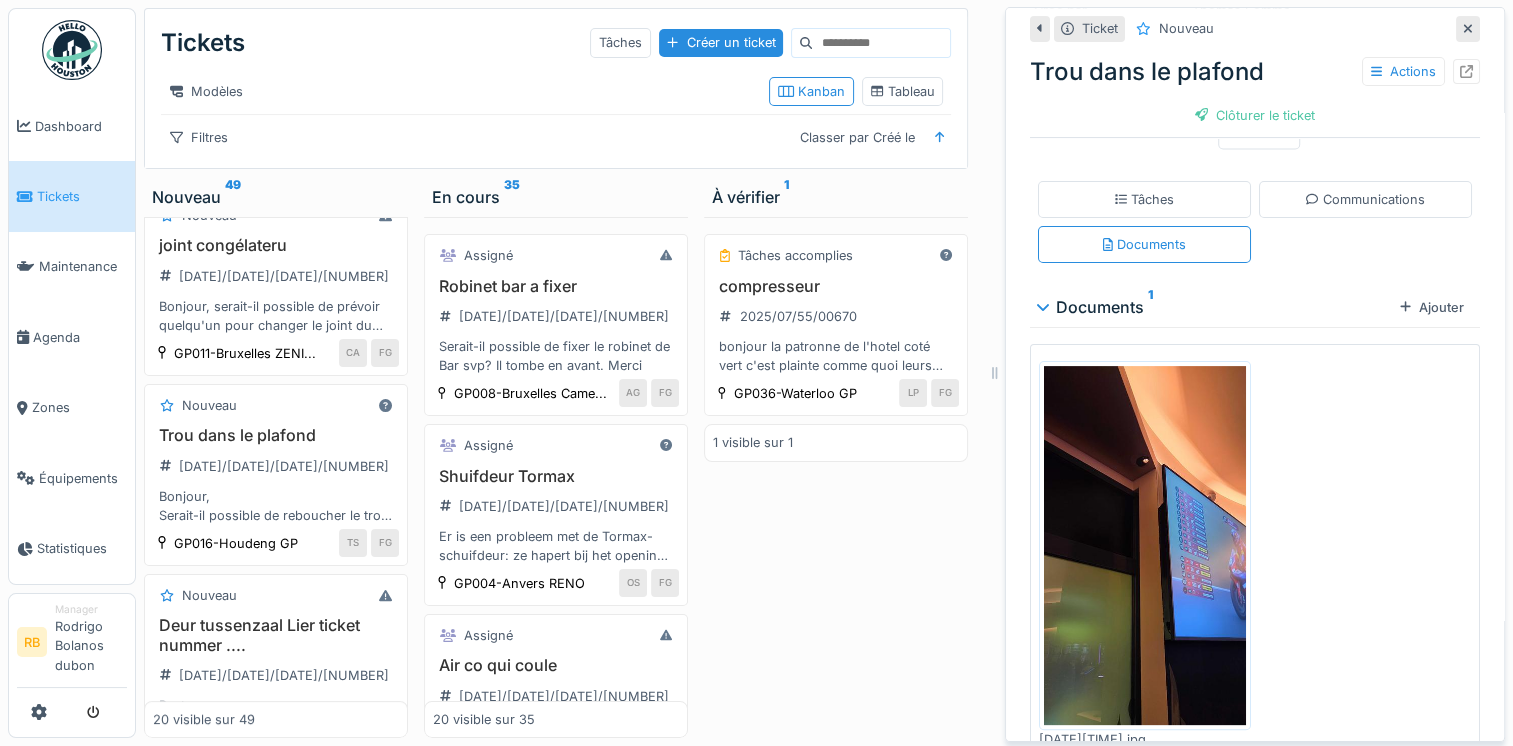 click at bounding box center [1145, 545] 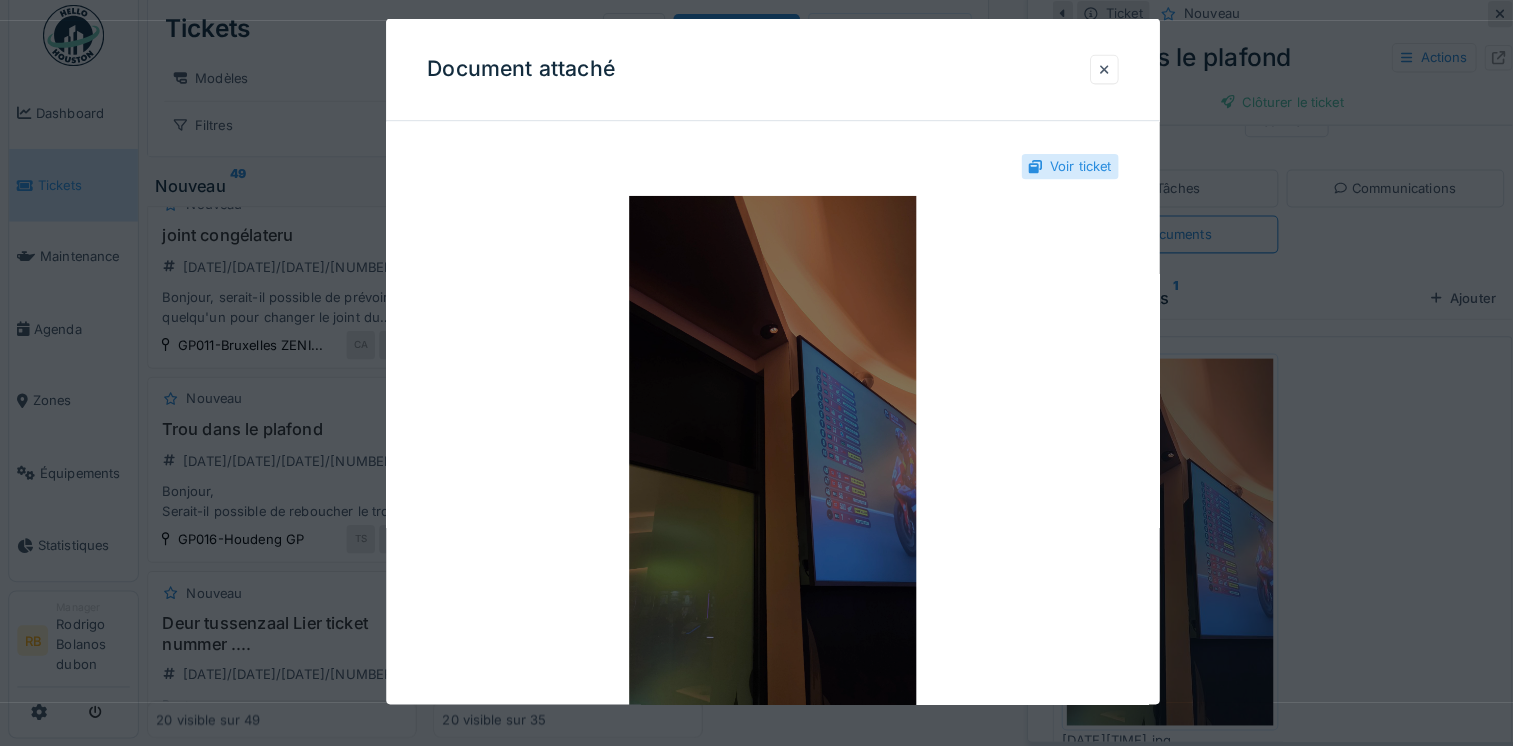 scroll, scrollTop: 8, scrollLeft: 0, axis: vertical 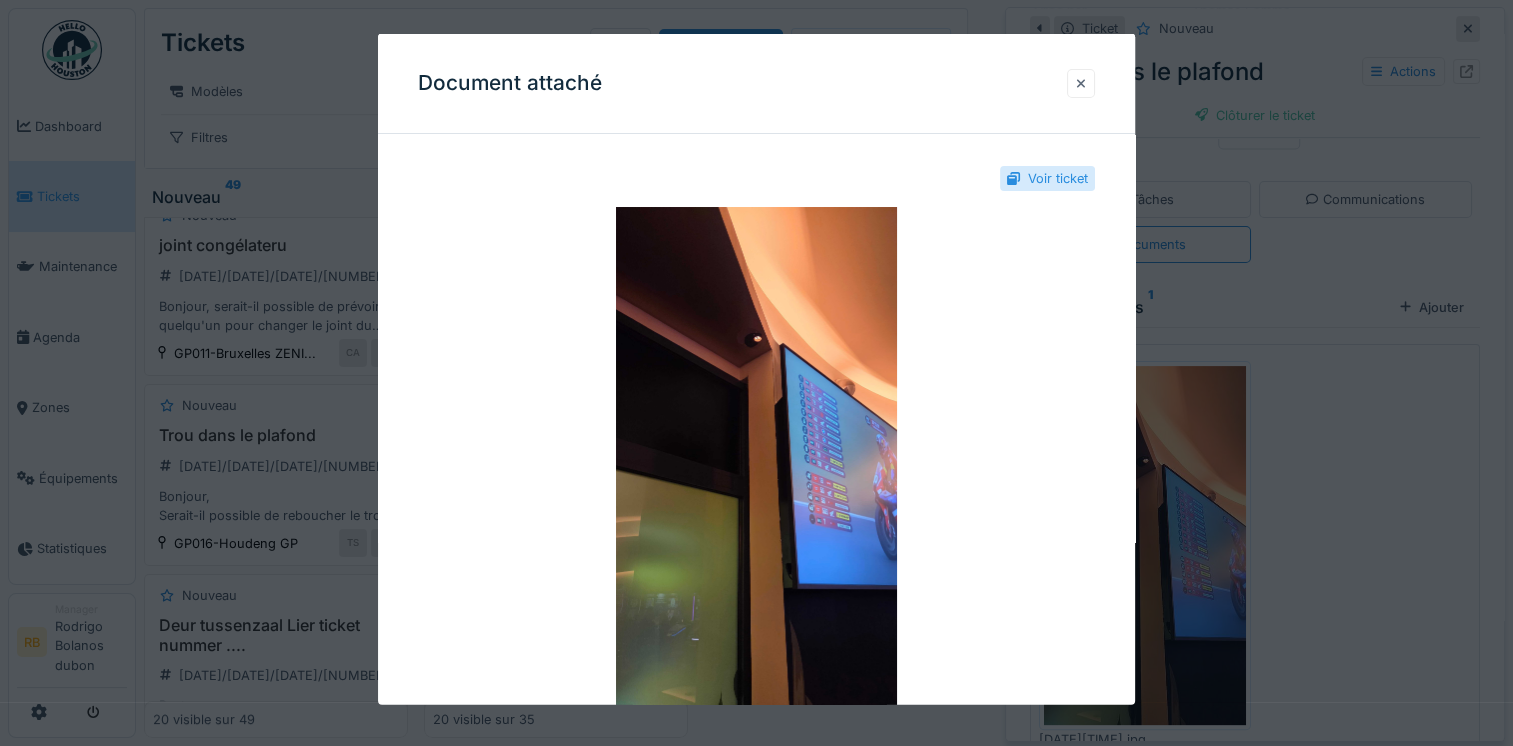 click at bounding box center [1081, 82] 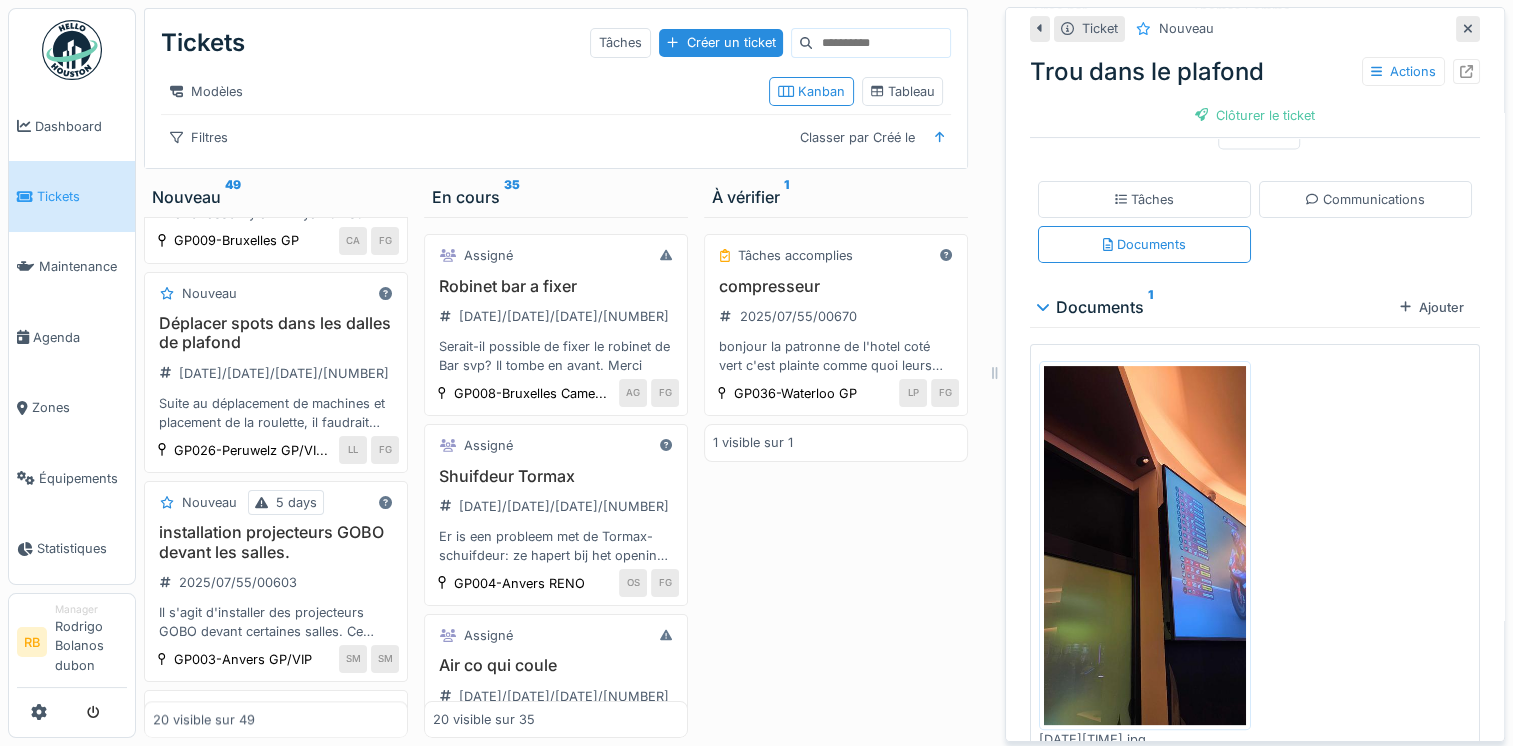 scroll, scrollTop: 2166, scrollLeft: 0, axis: vertical 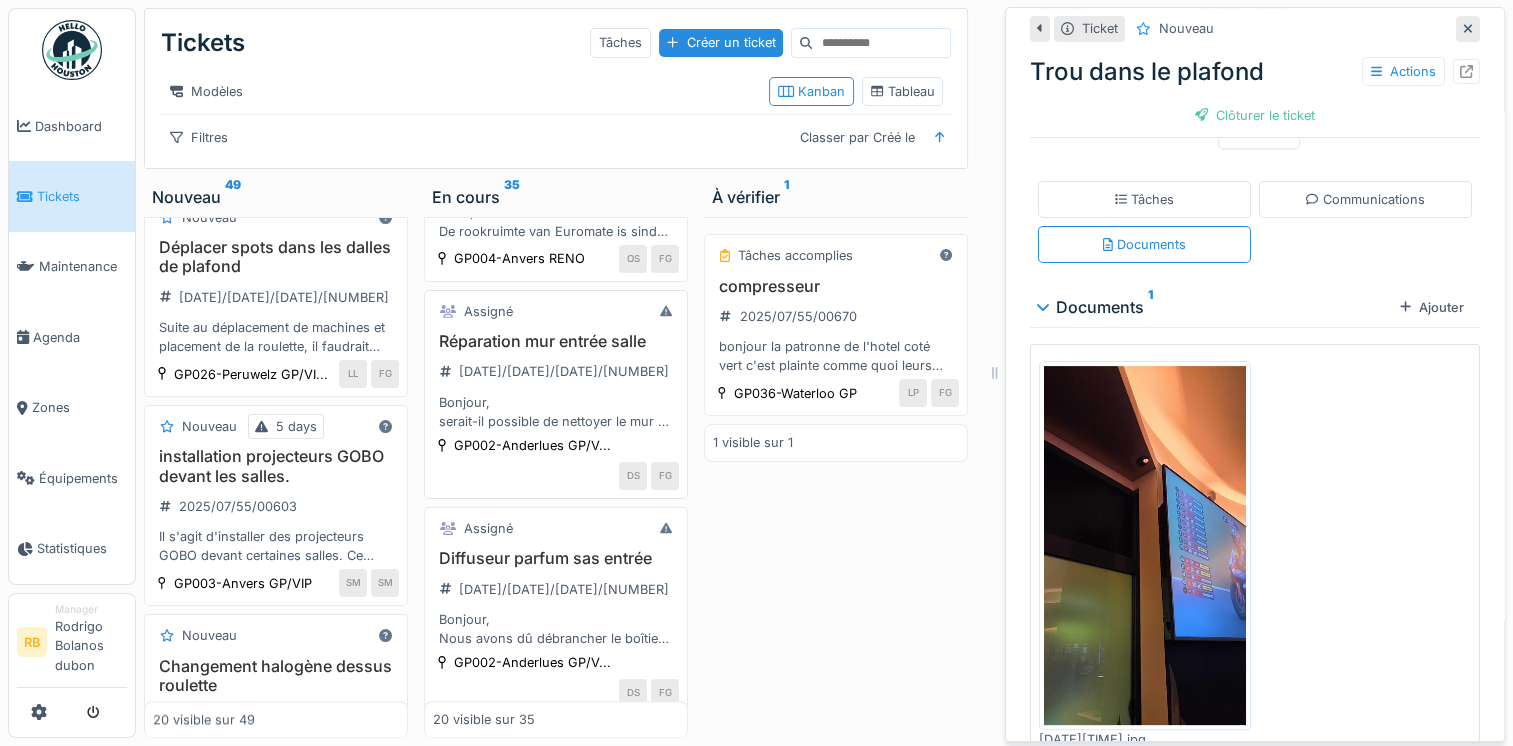 click on "Réparation mur entrée salle [DATE]/[DATE]/[DATE]/[NUMBER] Bonjour,
serait-il possible de nettoyer le mur de l'entrée de la salle" at bounding box center [556, 381] 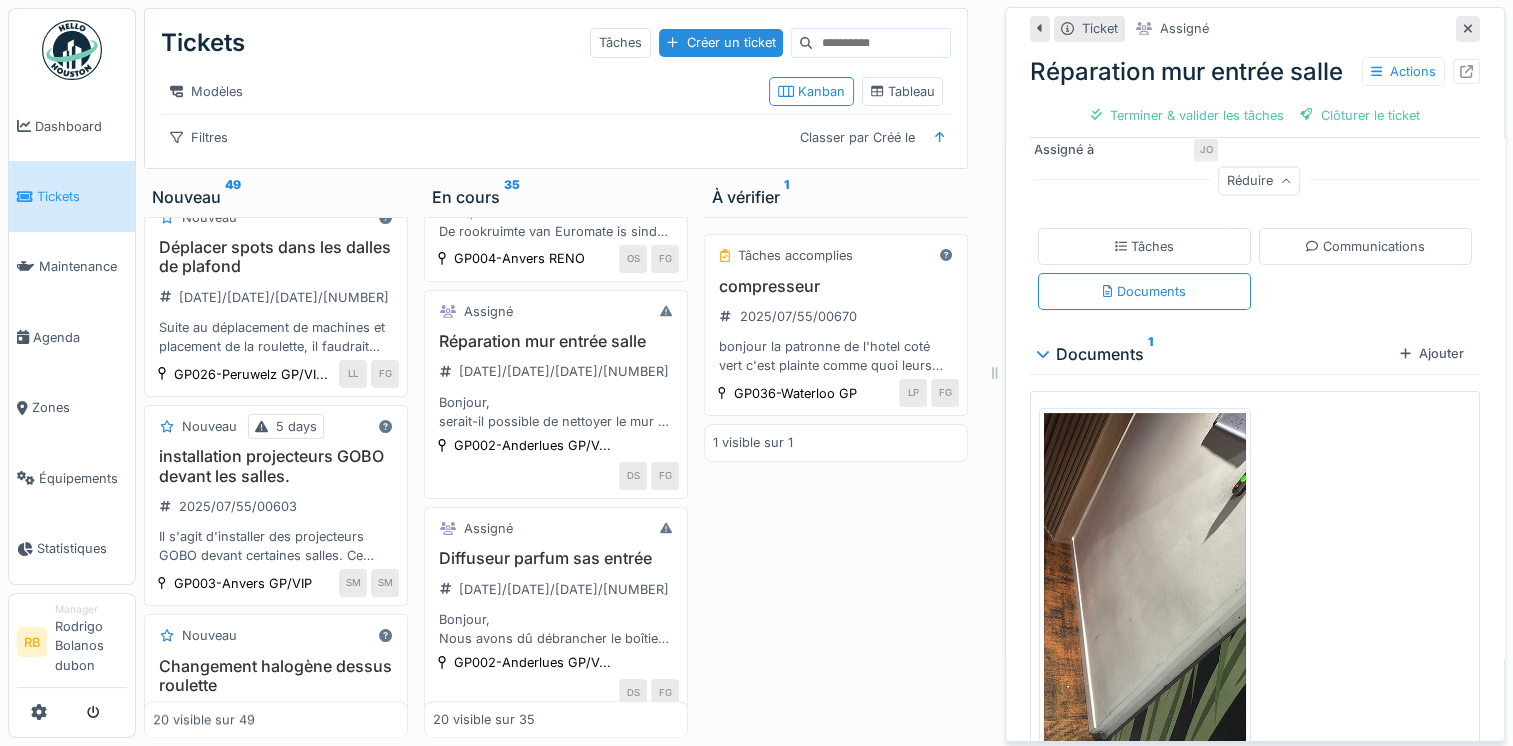 scroll, scrollTop: 0, scrollLeft: 0, axis: both 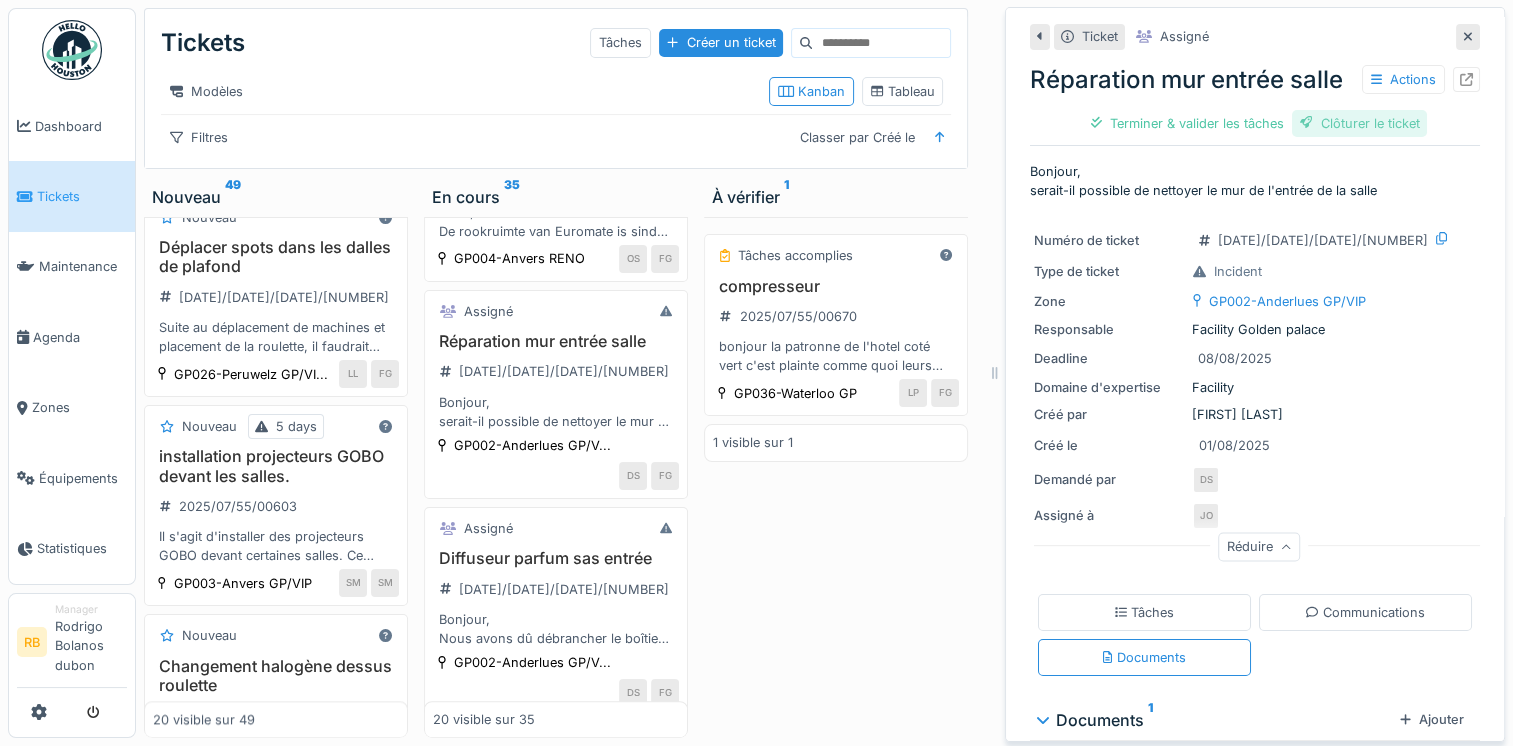 click on "Clôturer le ticket" at bounding box center (1360, 123) 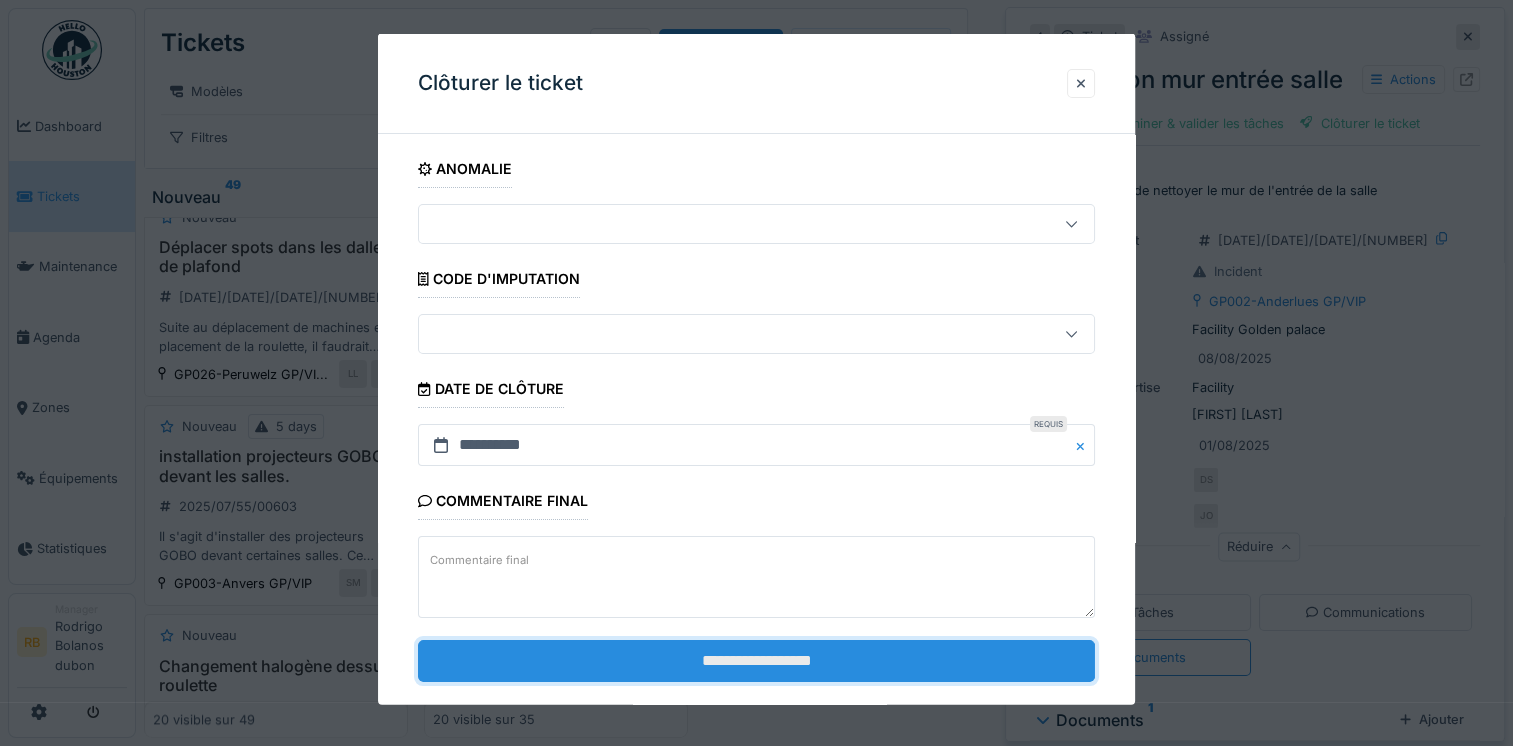 click on "**********" at bounding box center [756, 660] 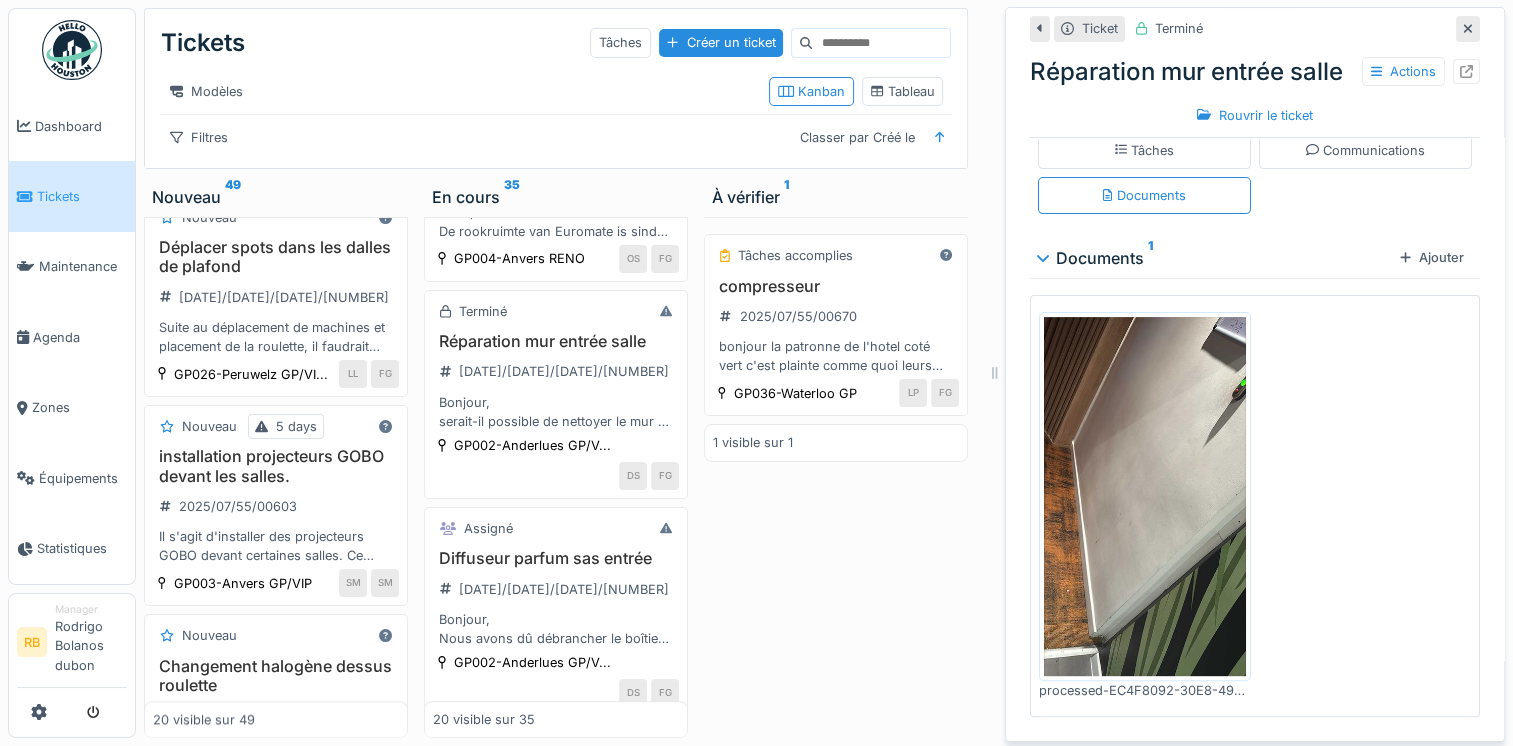 scroll, scrollTop: 0, scrollLeft: 0, axis: both 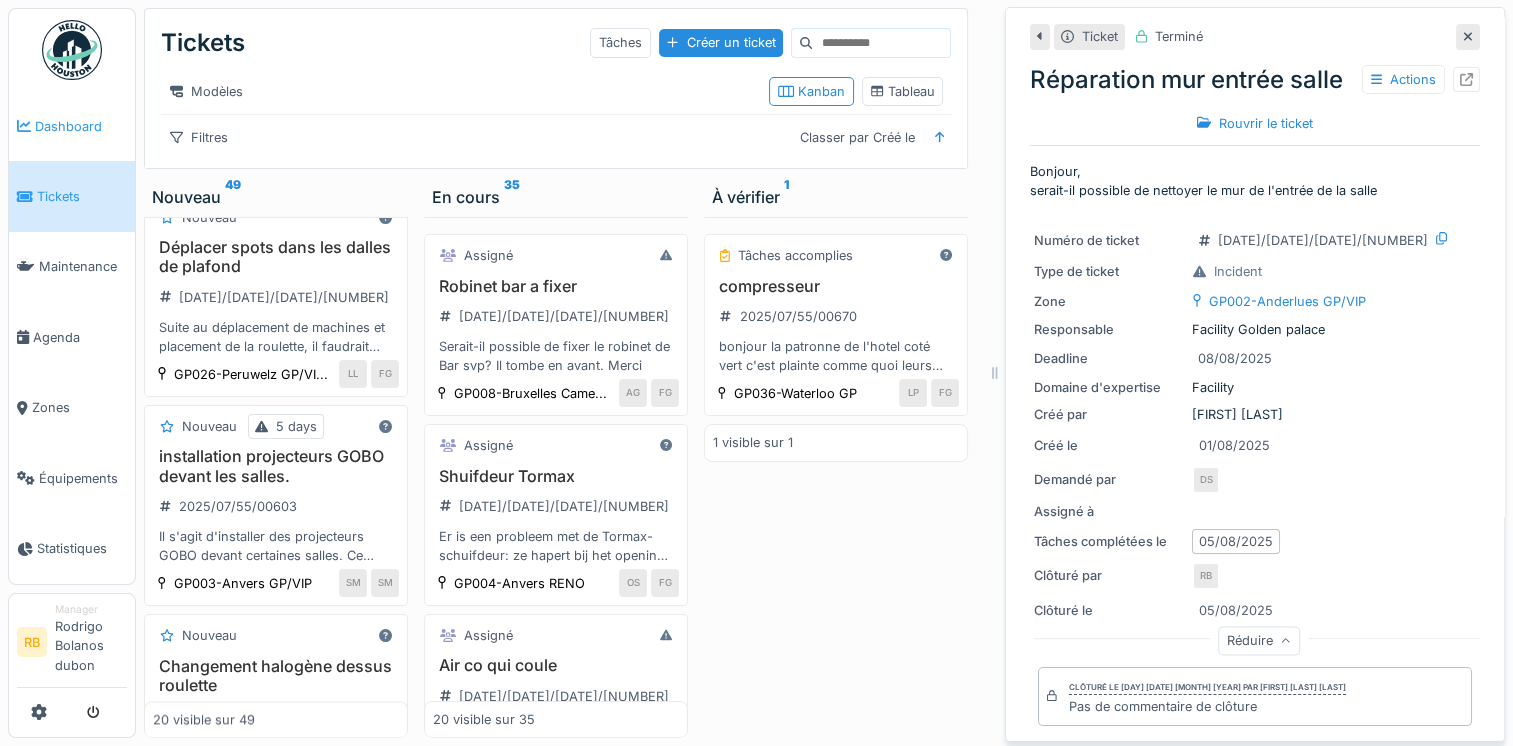 click on "Dashboard" at bounding box center [81, 126] 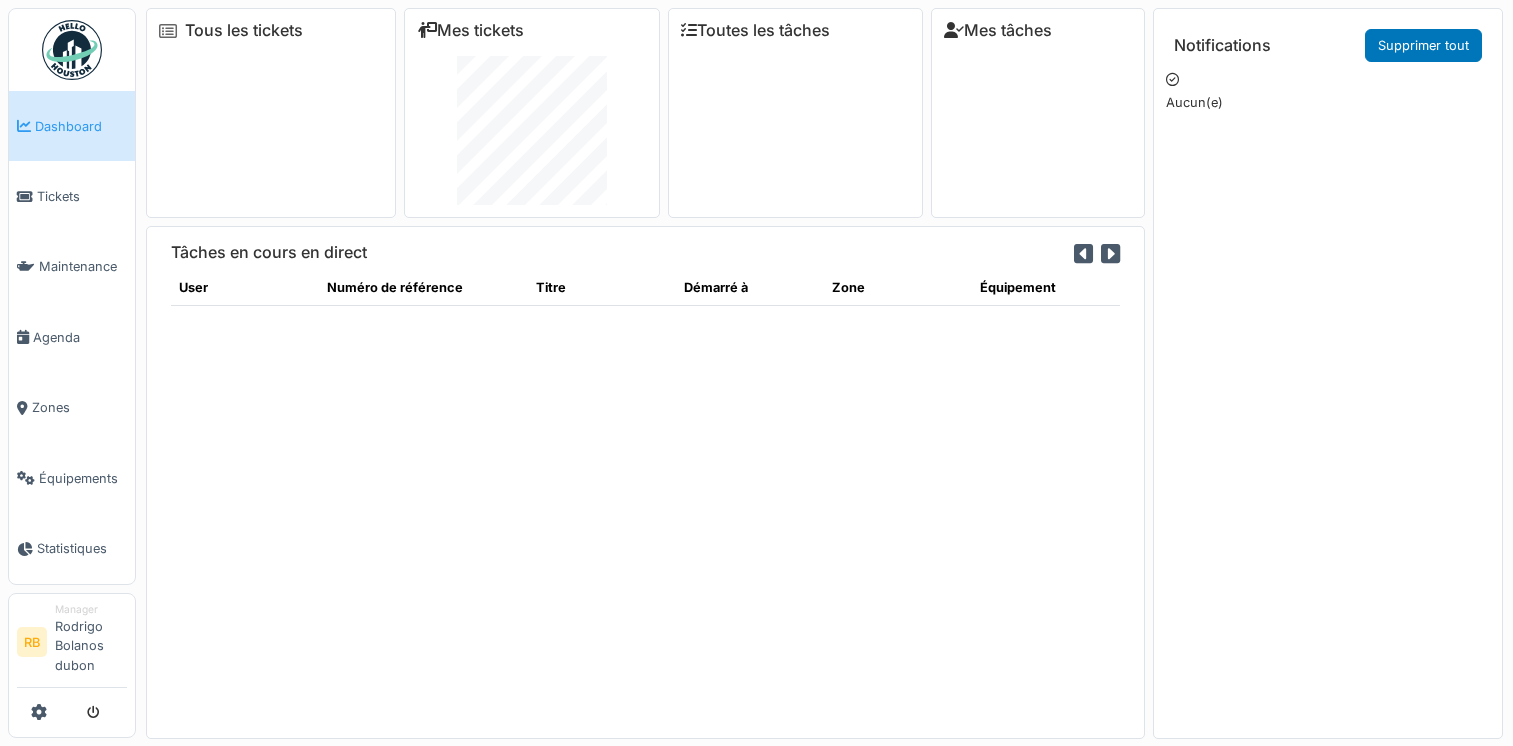 scroll, scrollTop: 0, scrollLeft: 0, axis: both 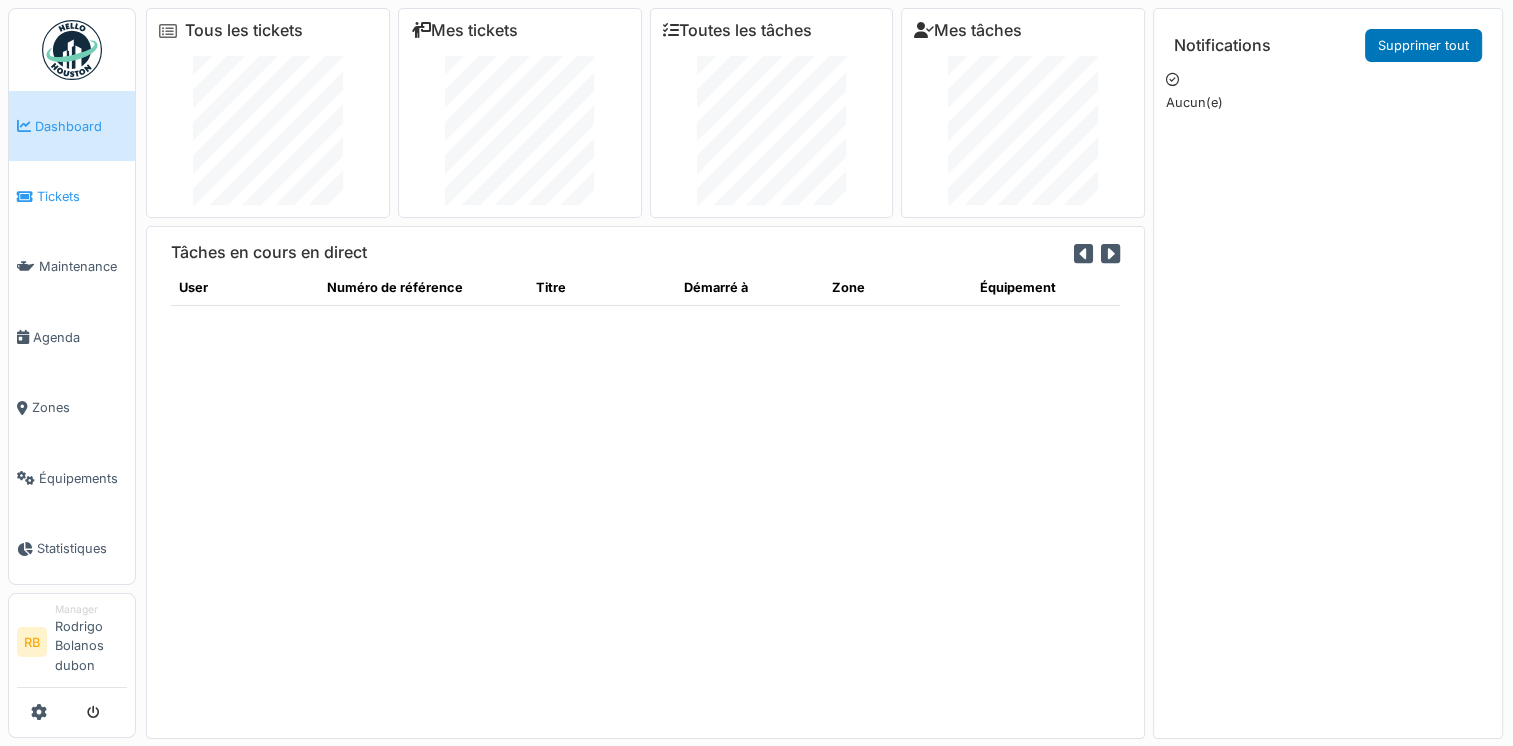 click on "Tickets" at bounding box center [82, 196] 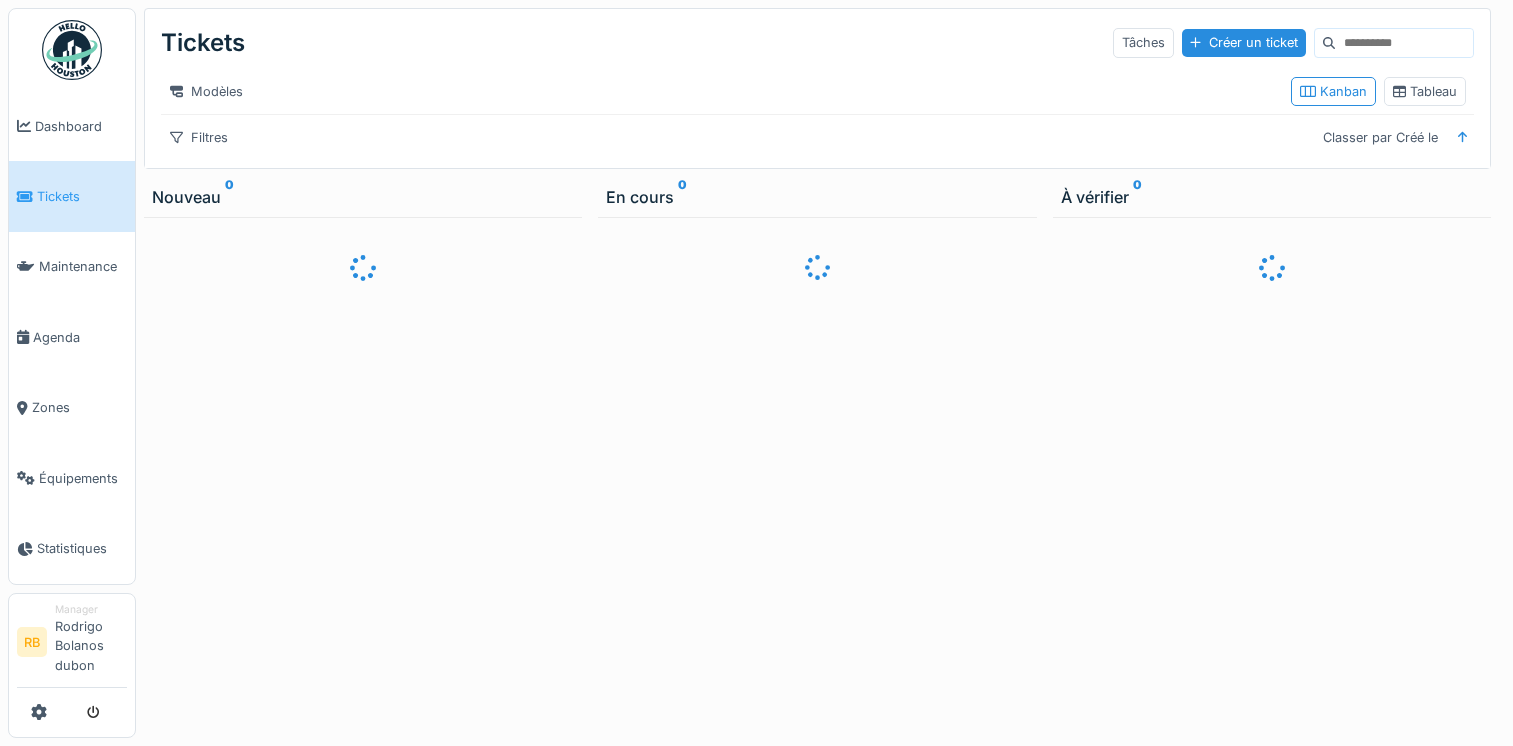 scroll, scrollTop: 0, scrollLeft: 0, axis: both 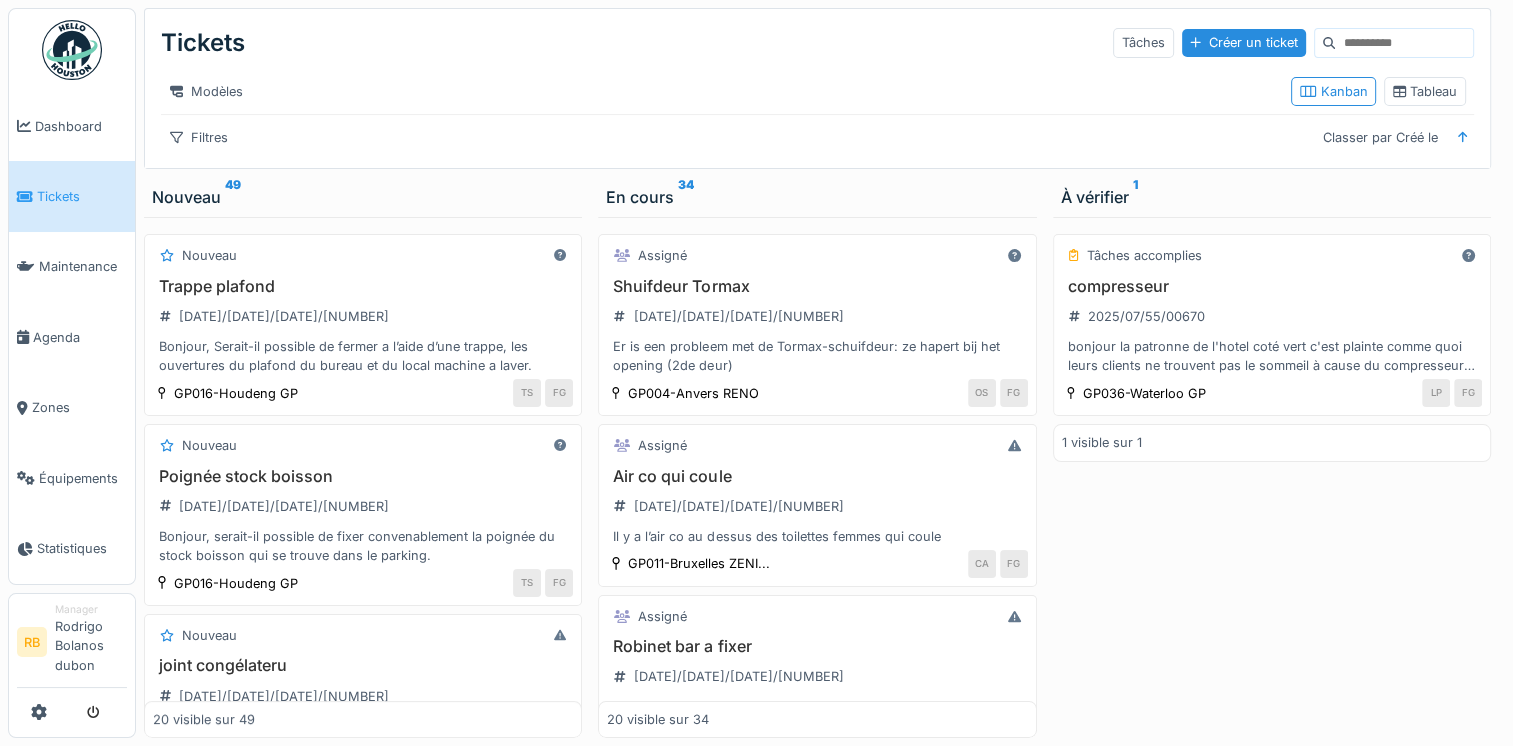 click on "Filtres Classer par Créé le" at bounding box center [817, 137] 